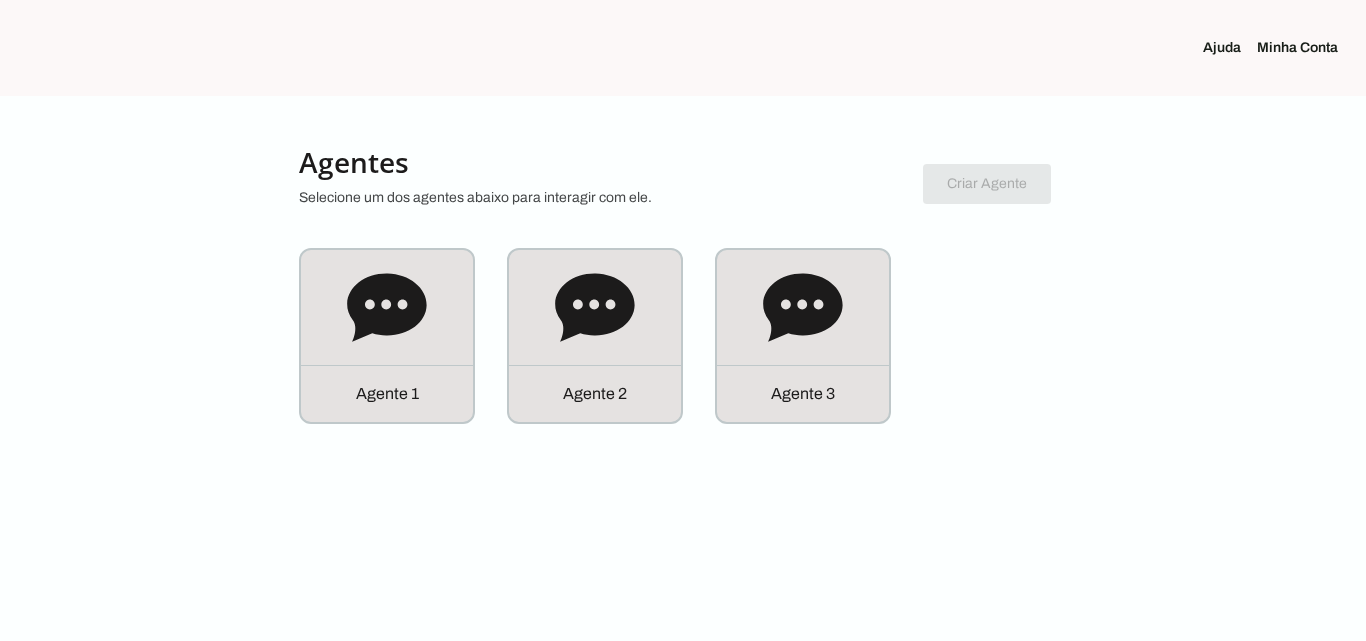 scroll, scrollTop: 0, scrollLeft: 0, axis: both 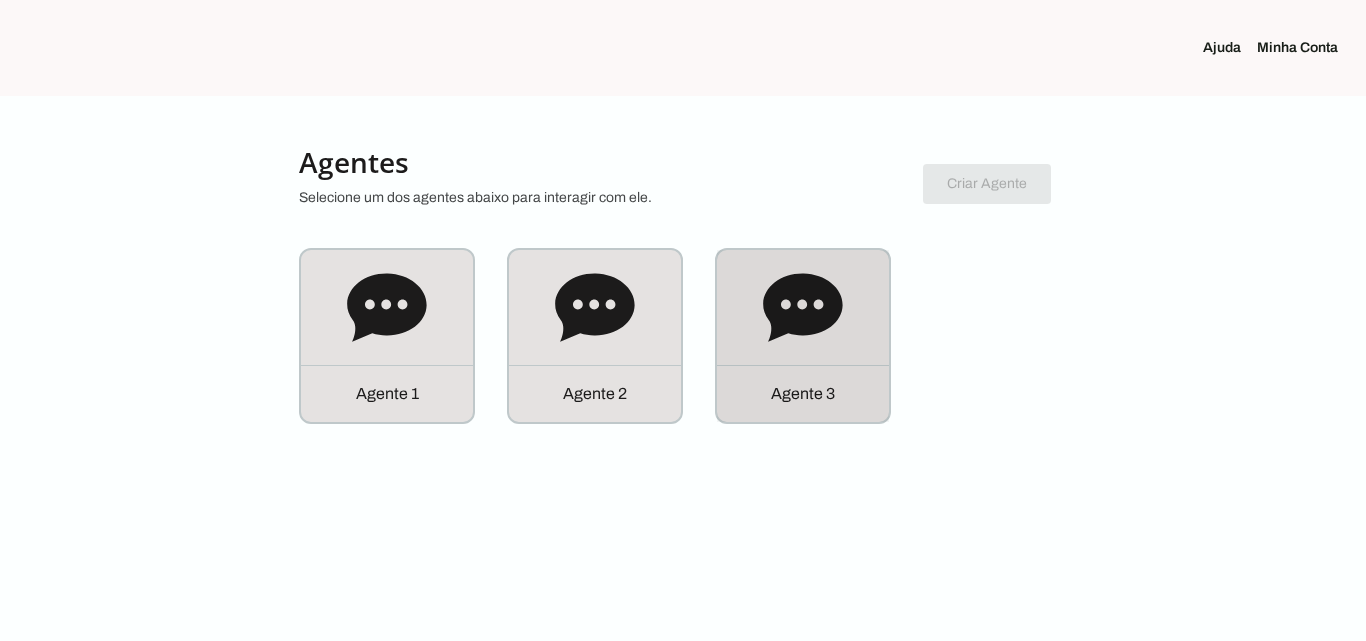 click 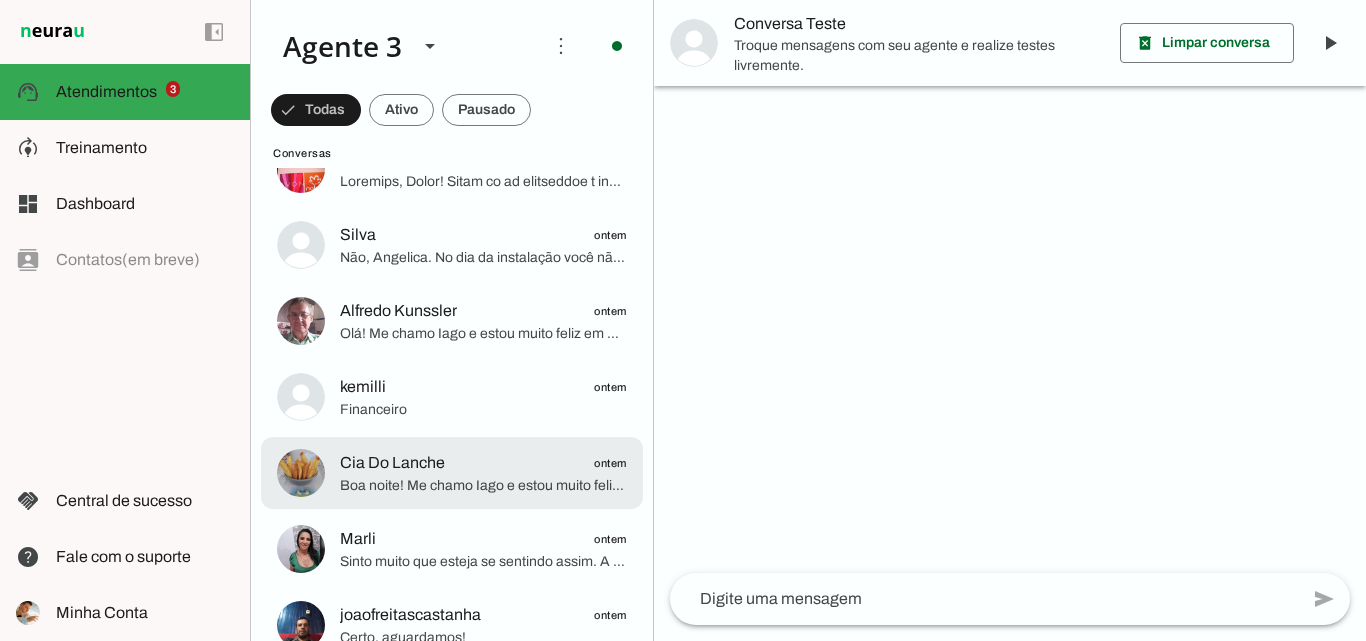 scroll, scrollTop: 600, scrollLeft: 0, axis: vertical 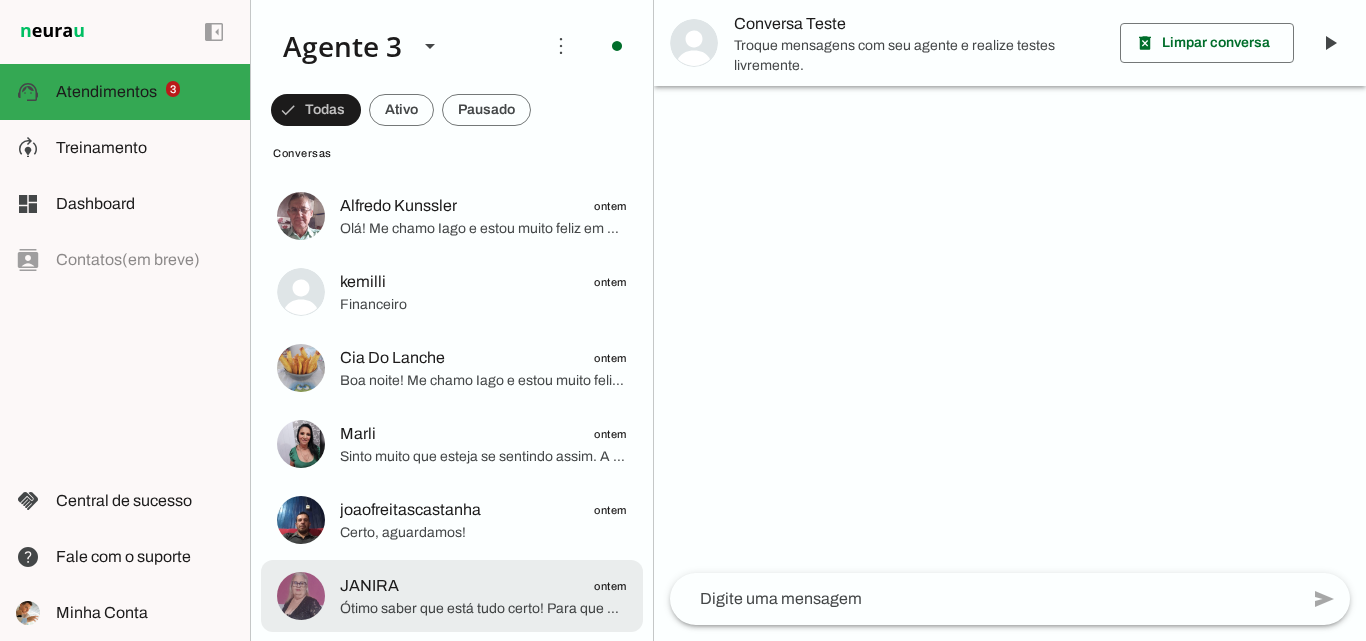 click on "JANIRA
ontem" 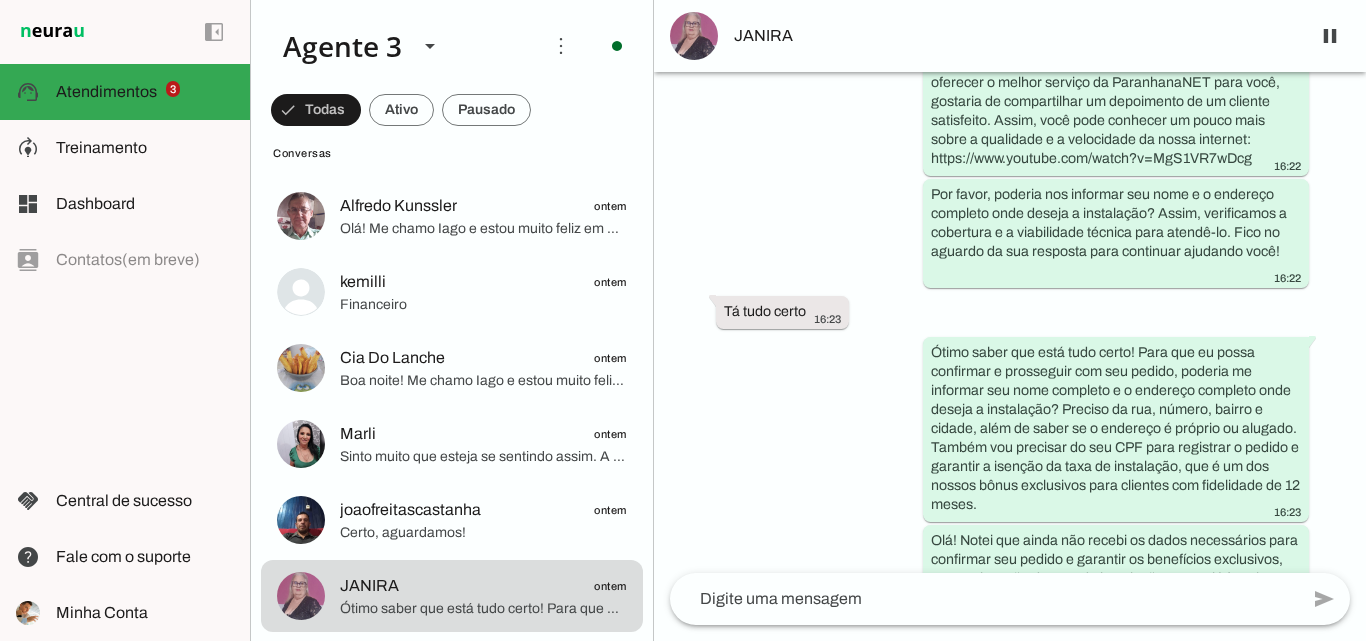 scroll, scrollTop: 1150, scrollLeft: 0, axis: vertical 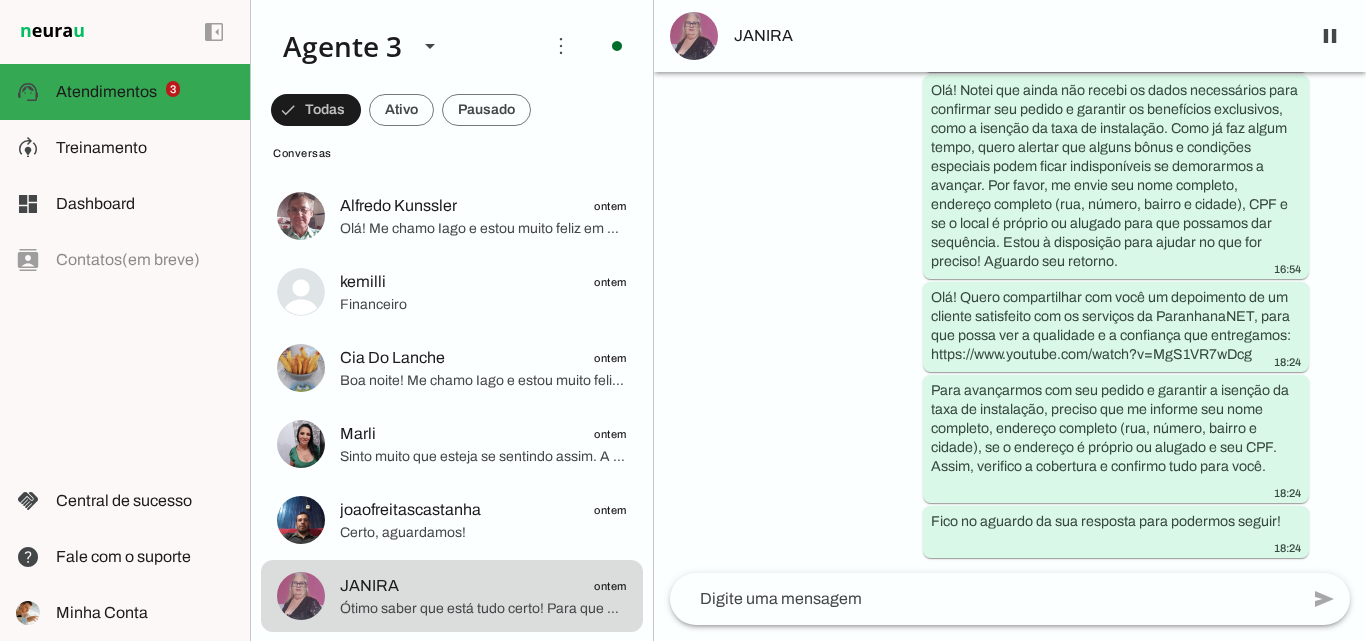 click on "JANIRA" at bounding box center (1010, 36) 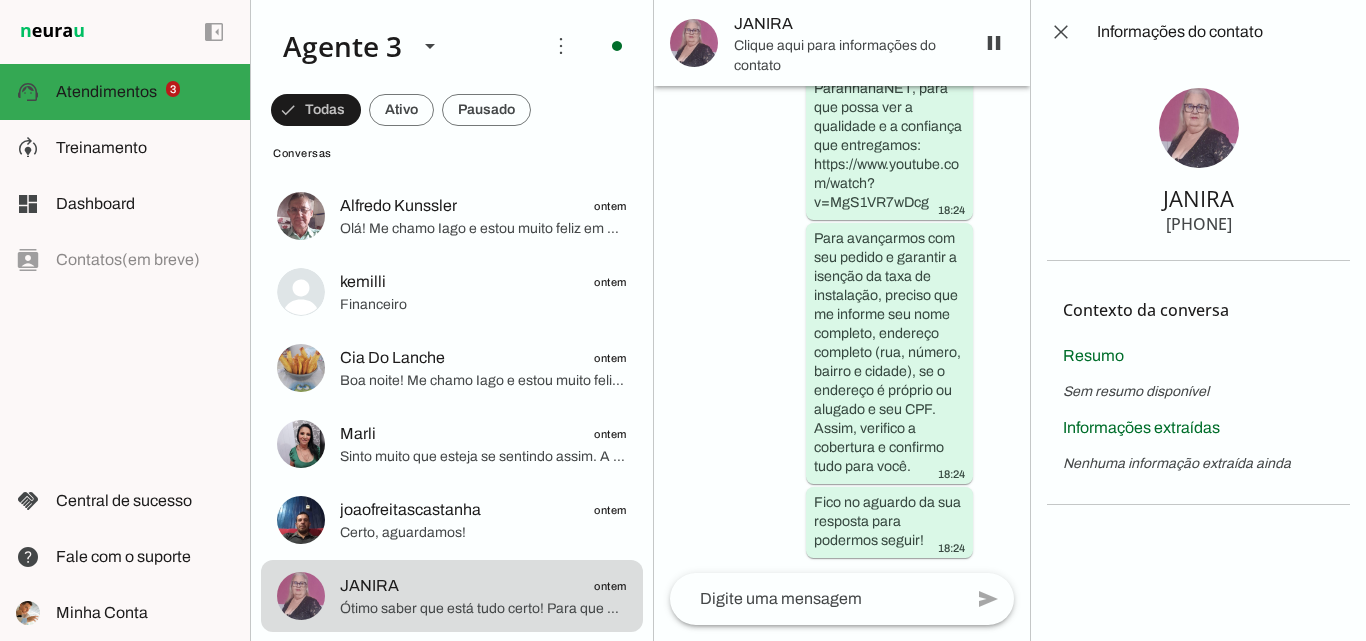 type 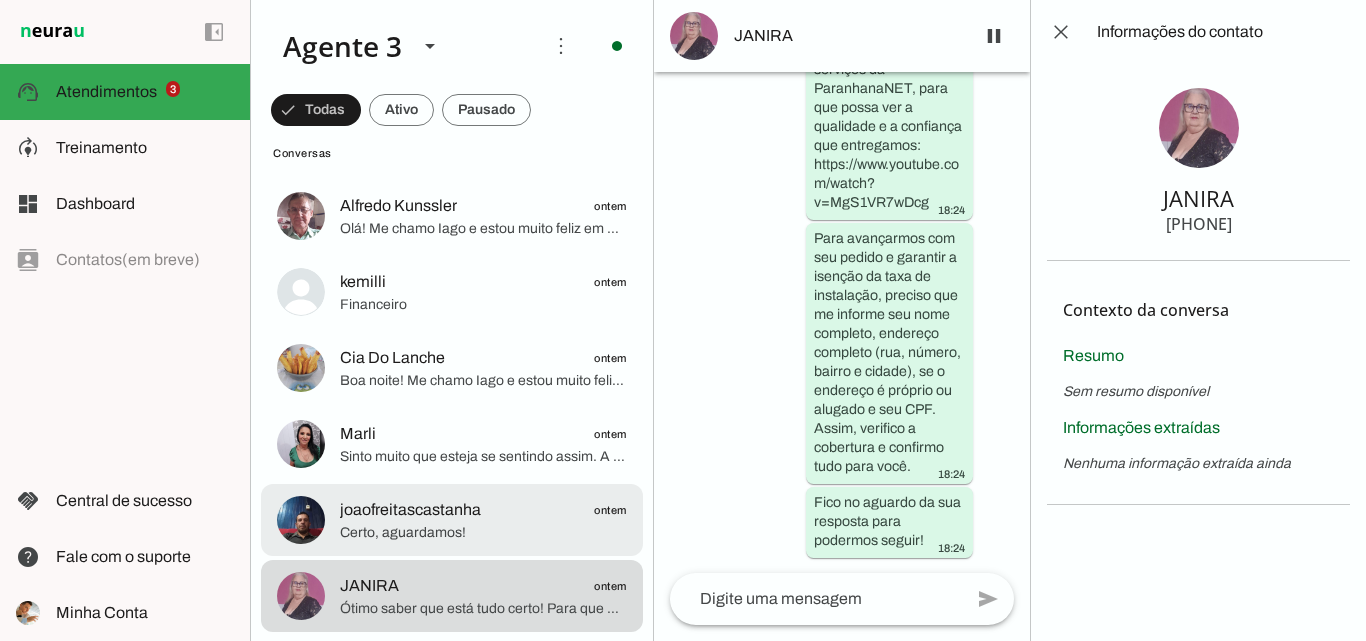 click on "Certo, aguardamos!" 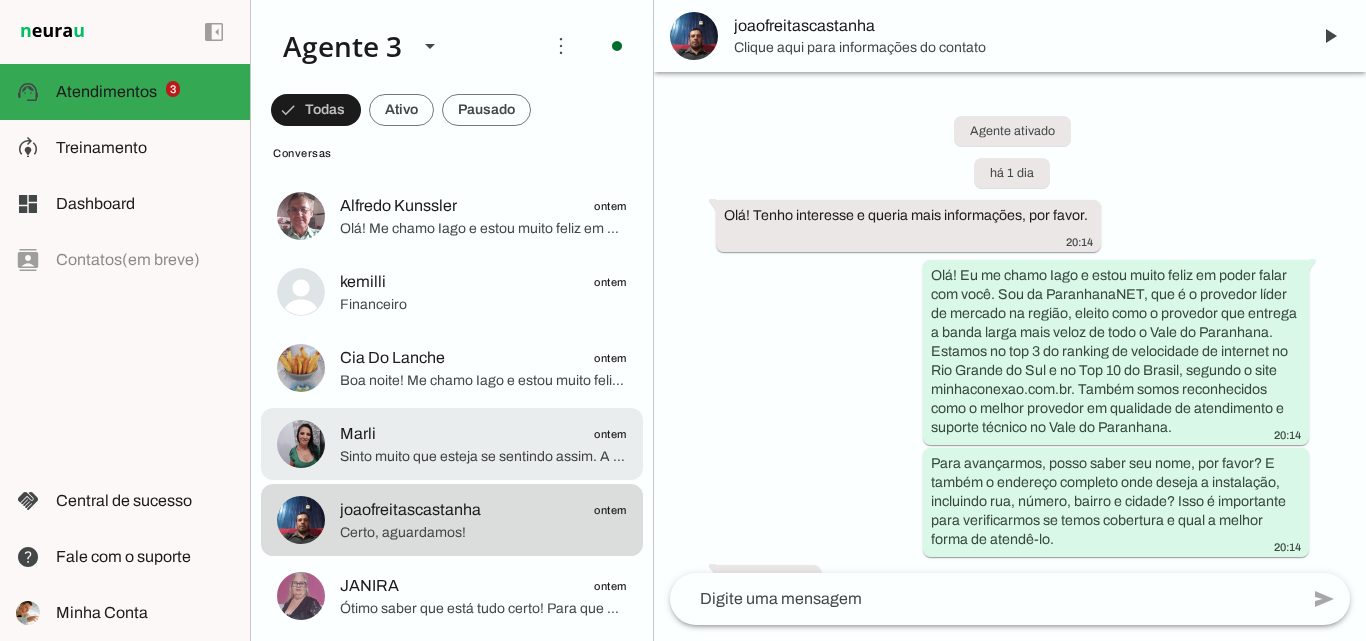 scroll, scrollTop: 7323, scrollLeft: 0, axis: vertical 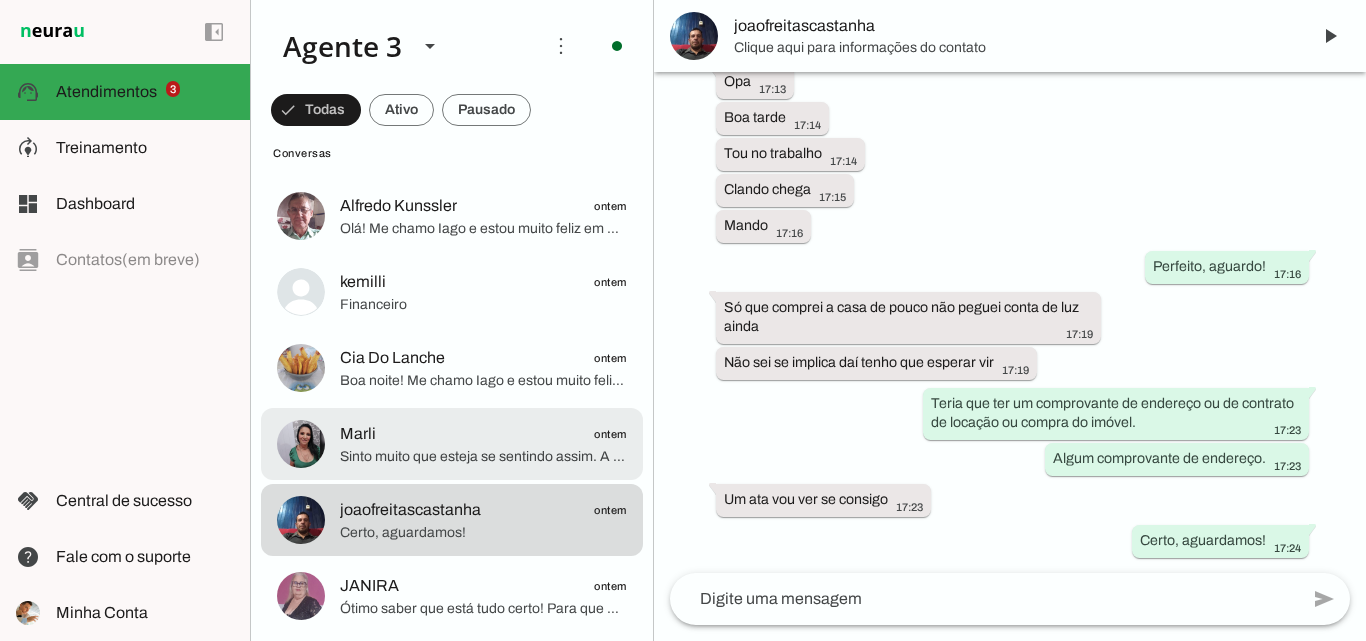 click on "Sinto muito que esteja se sentindo assim. A maioria dos clientes que atendemos nos procuram justamente por enfrentarem instabilidade na internet, problemas no Wi-Fi e insatisfação com o suporte técnico das operadoras atuais. Se quiser, me conte qual é a principal dificuldade que você tem enfrentado com a sua internet hoje? Assim posso ajudar a encontrar a solução ideal para você com a ParanhanaNET." 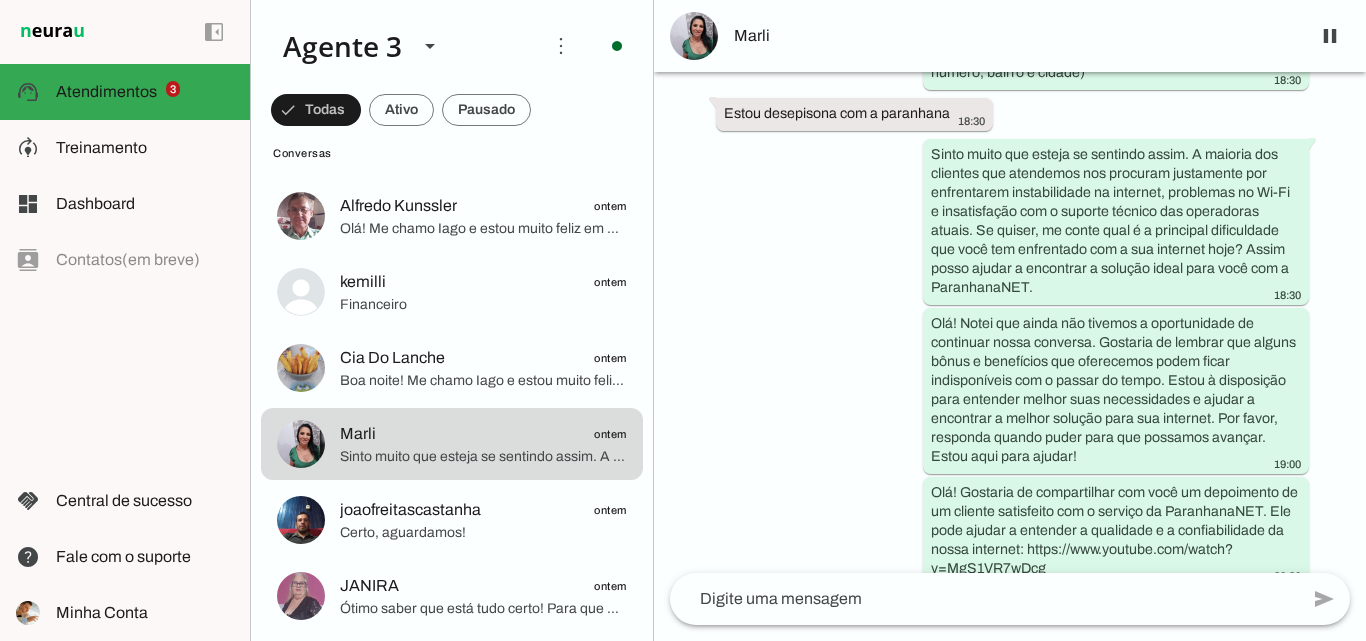 scroll, scrollTop: 550, scrollLeft: 0, axis: vertical 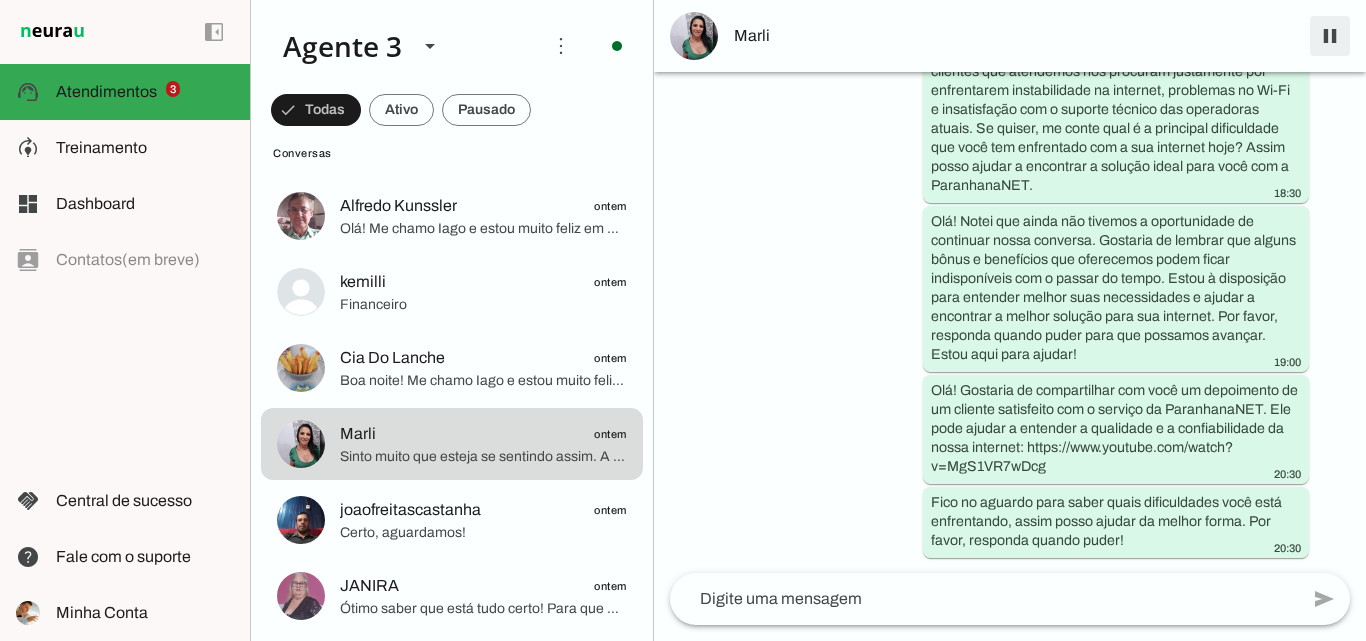 click at bounding box center [1330, 36] 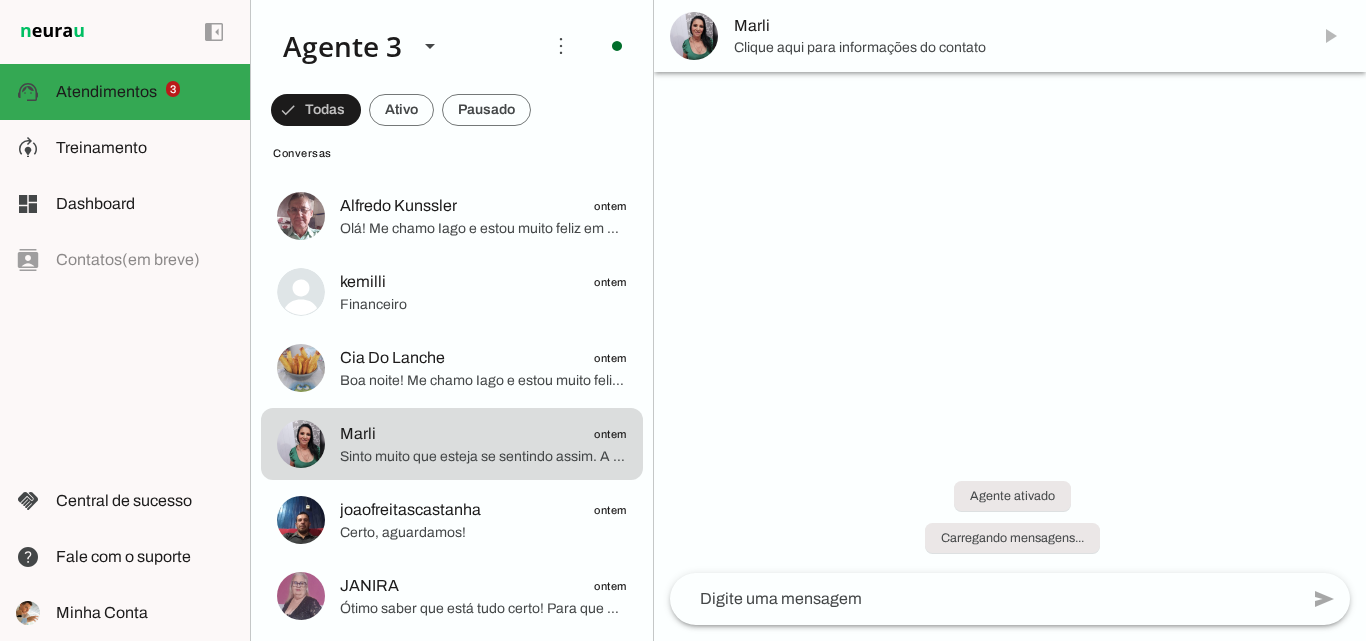 scroll, scrollTop: 0, scrollLeft: 0, axis: both 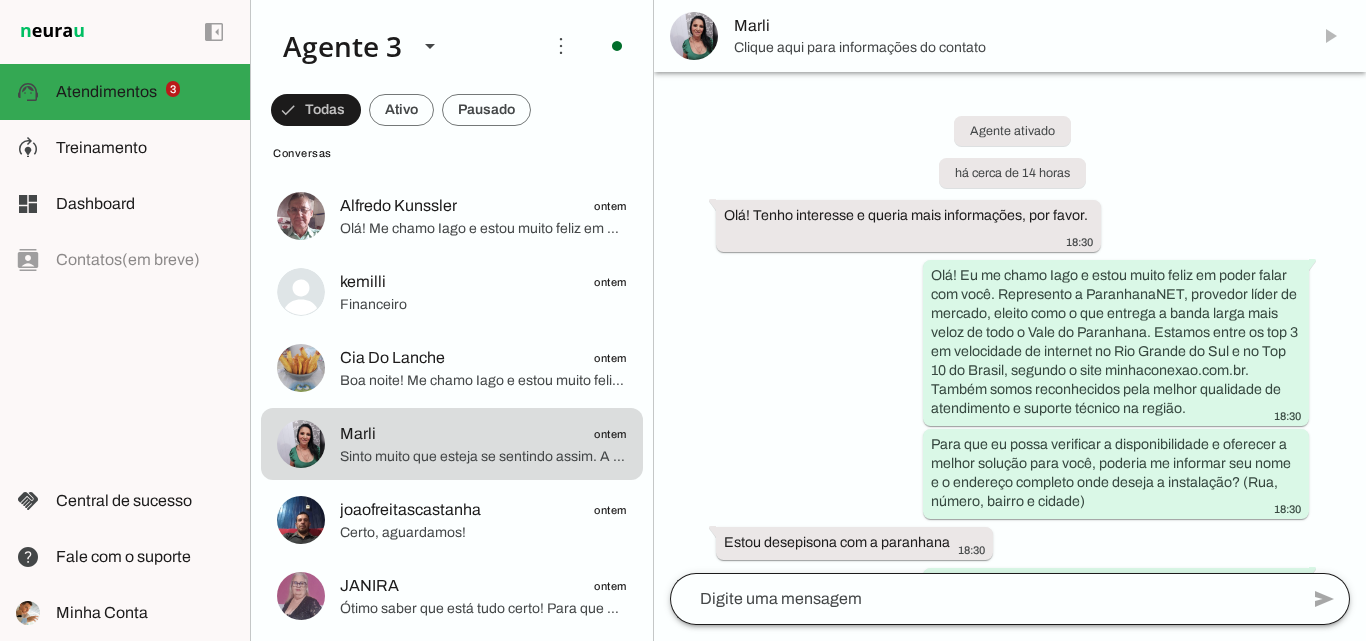 click 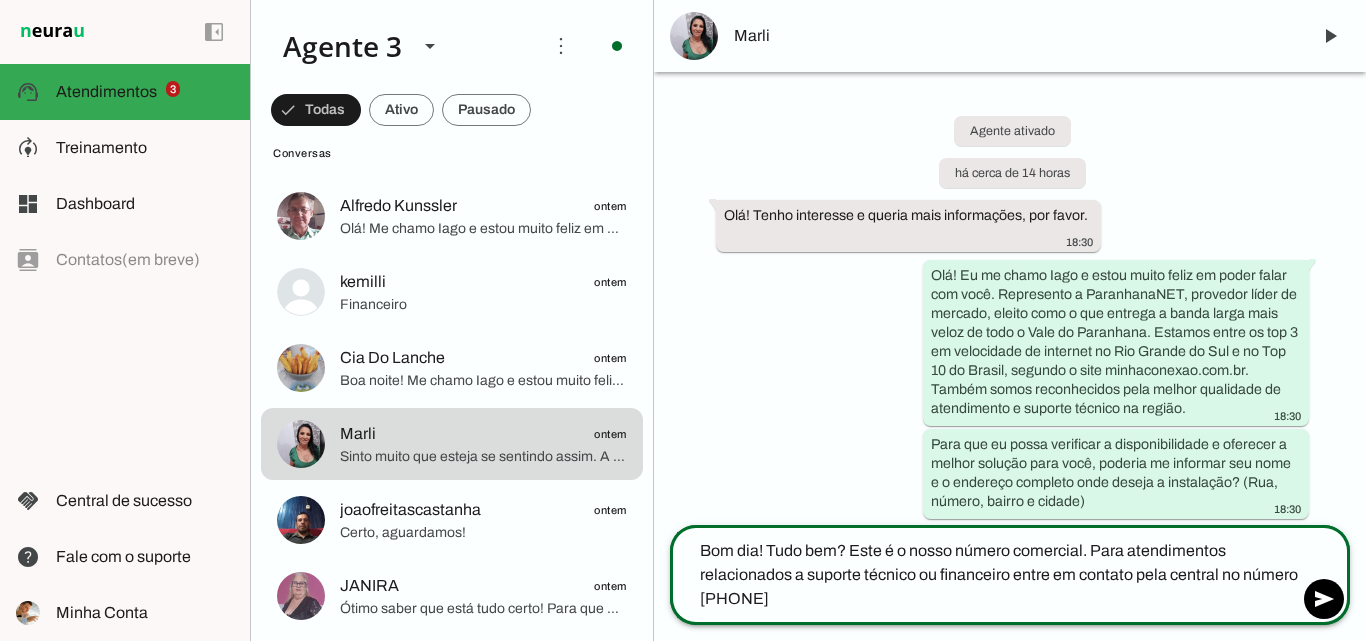 type on "Bom dia! Tudo bem? Este é o nosso número comercial. Para atendimentos relacionados a suporte técnico ou financeiro entre em contato pela central no número 3543-1099." 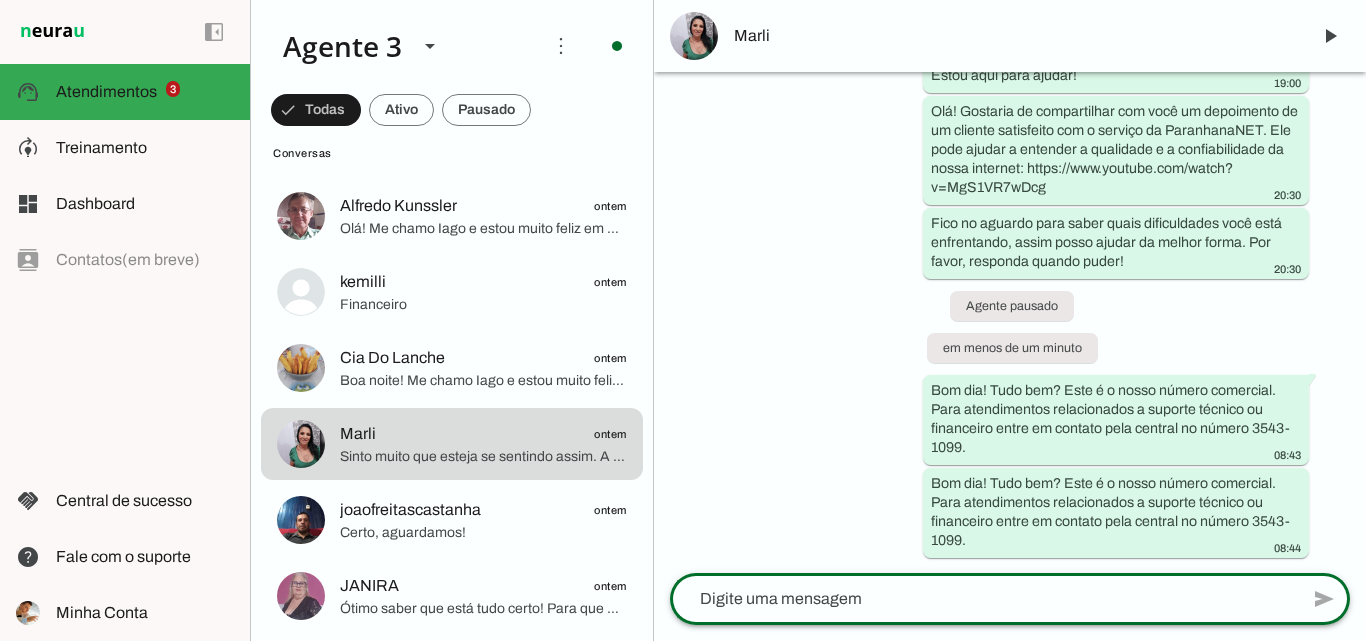 scroll, scrollTop: 829, scrollLeft: 0, axis: vertical 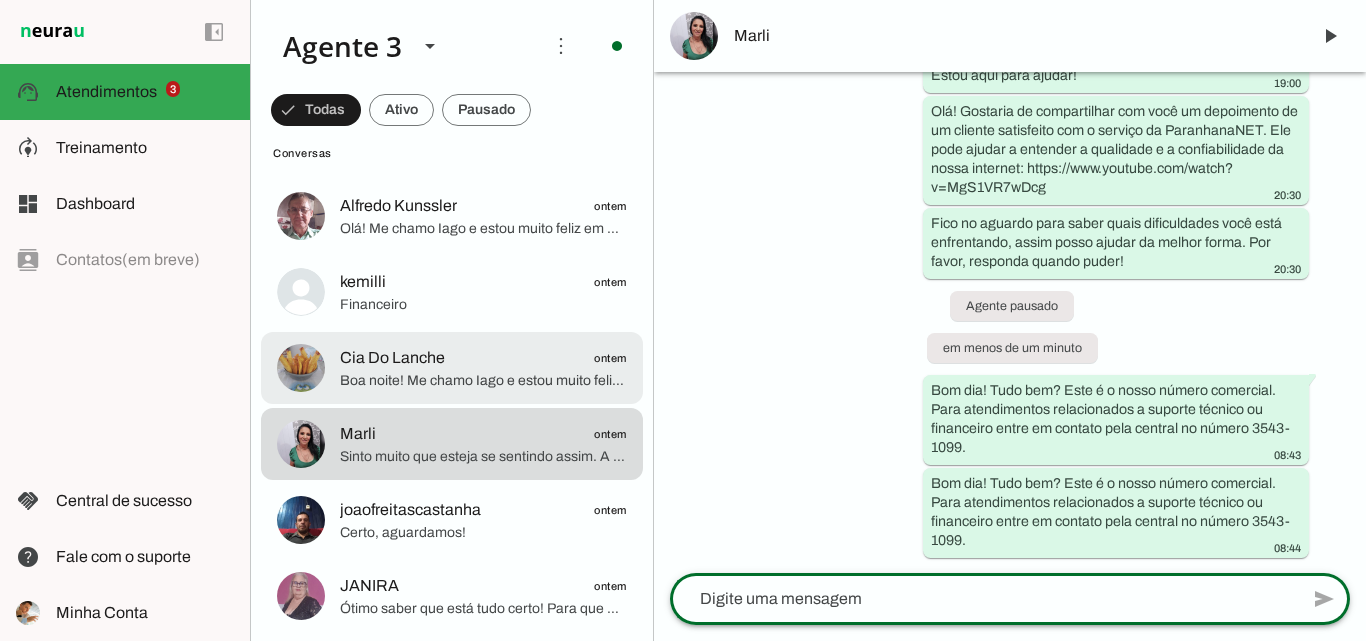 click on "Cia Do Lanche
ontem" 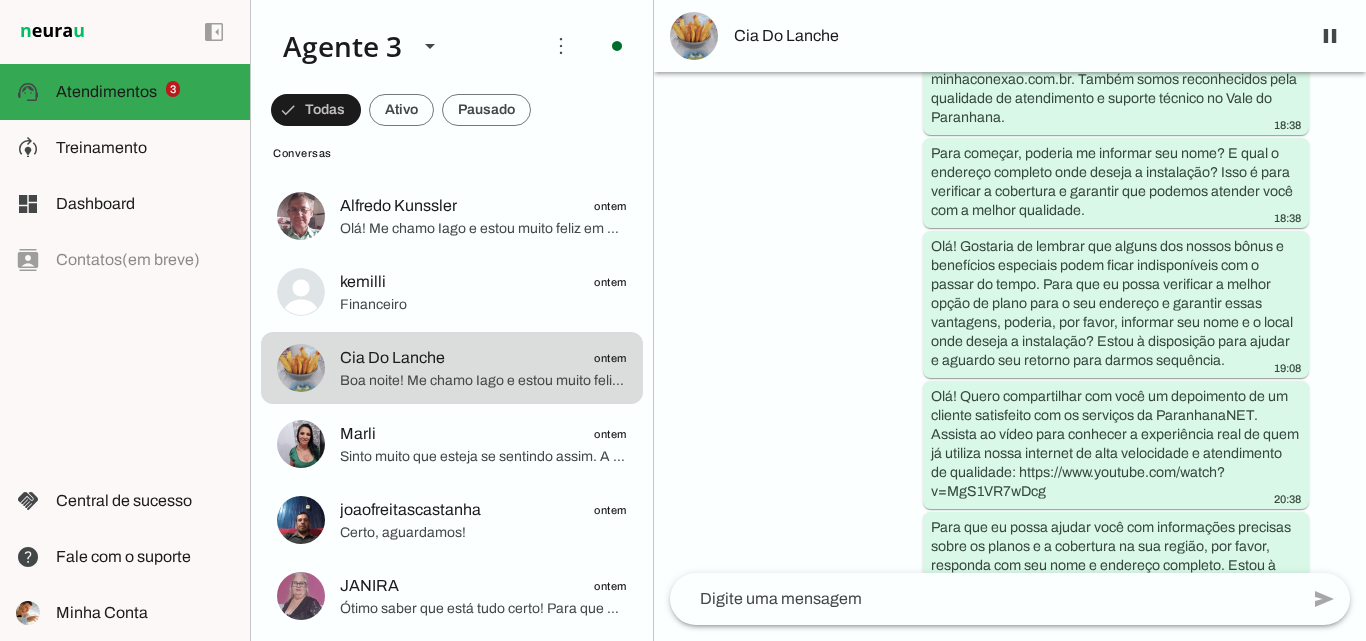 scroll, scrollTop: 373, scrollLeft: 0, axis: vertical 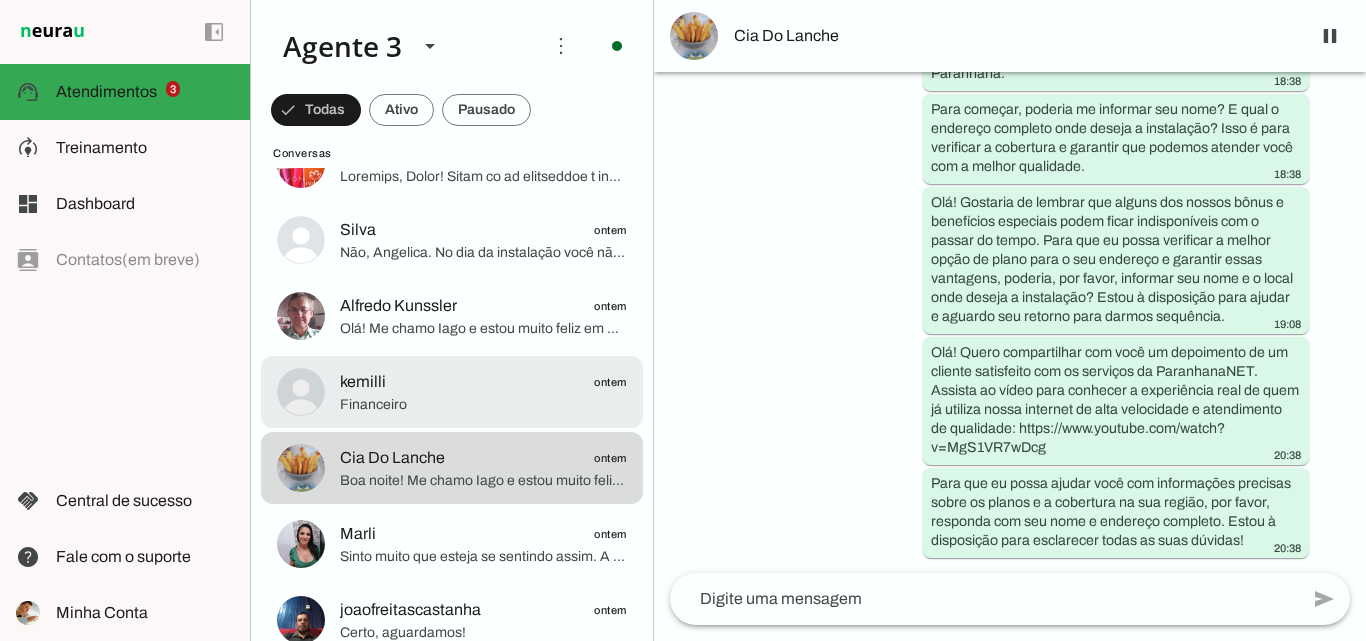 click on "[FIRST]
ontem" 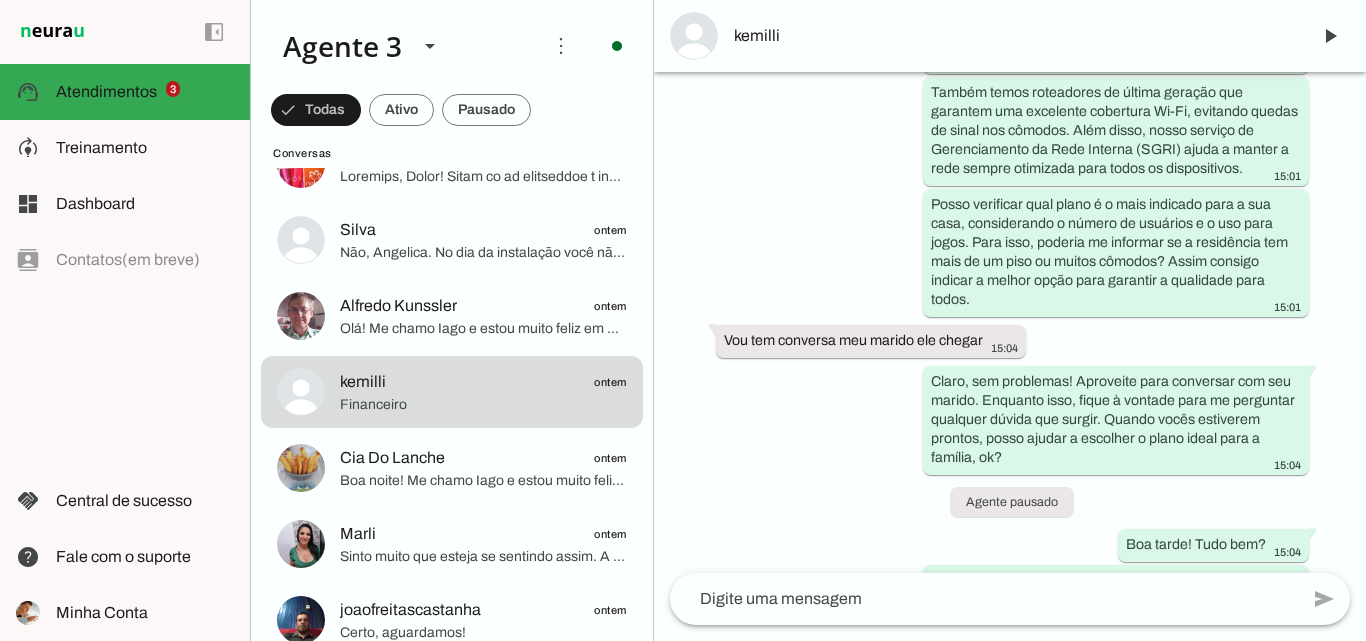 scroll, scrollTop: 2103, scrollLeft: 0, axis: vertical 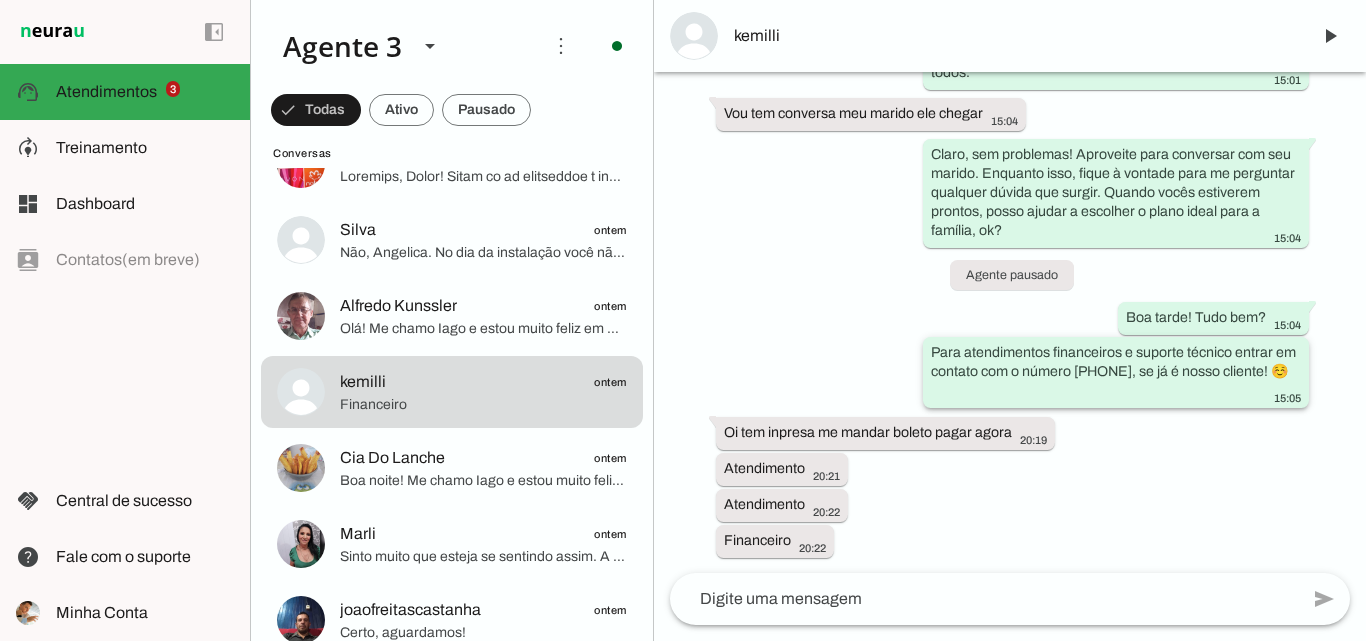 drag, startPoint x: 930, startPoint y: 345, endPoint x: 1030, endPoint y: 403, distance: 115.60277 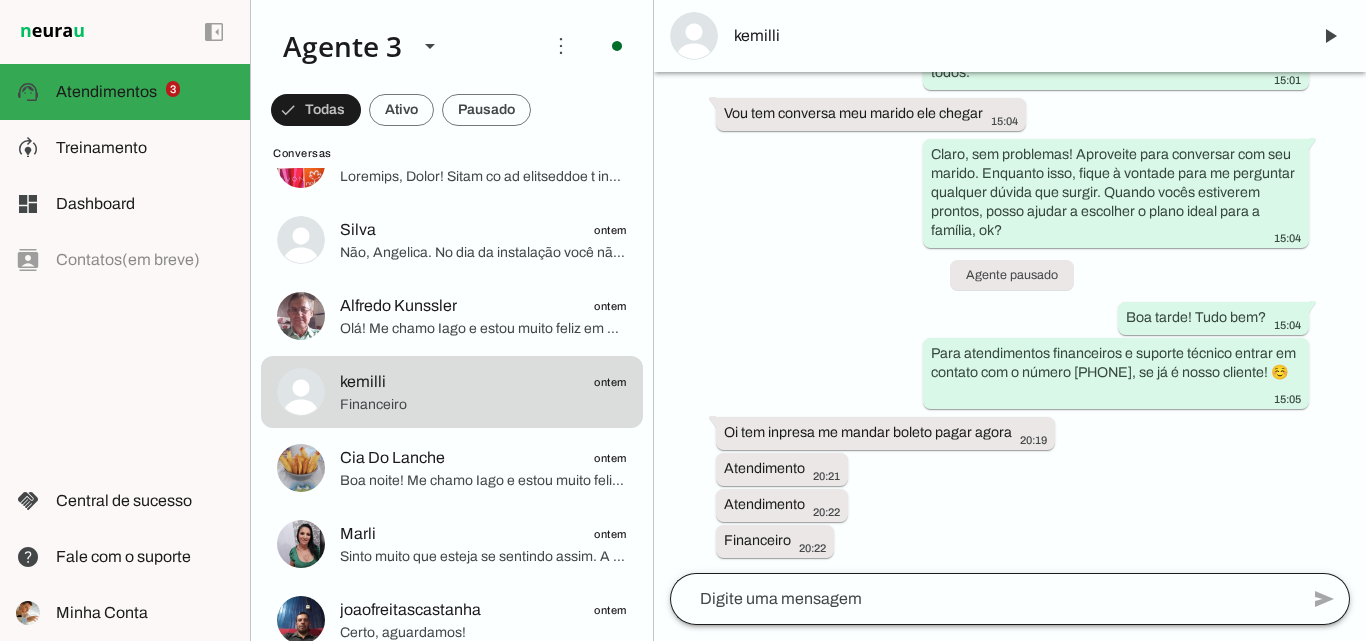 click 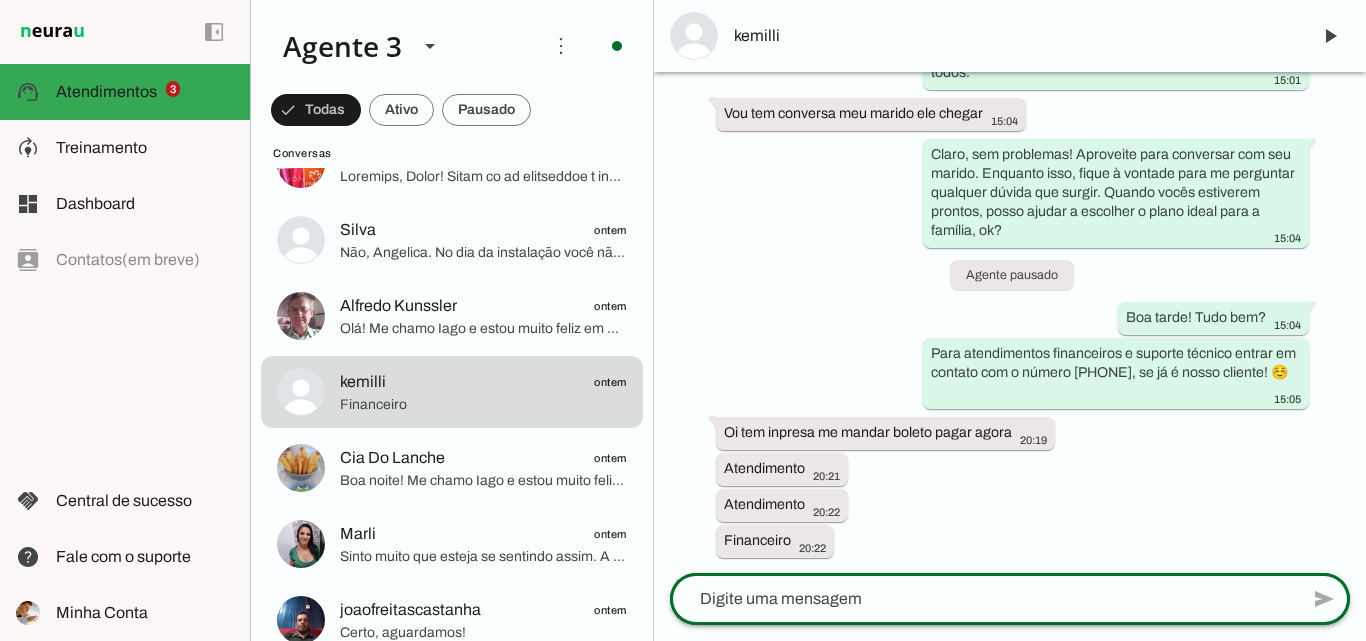 paste on "Para atendimentos financeiros e suporte técnico entrar em contato com o número [PHONE], se já é nosso cliente! ☺️" 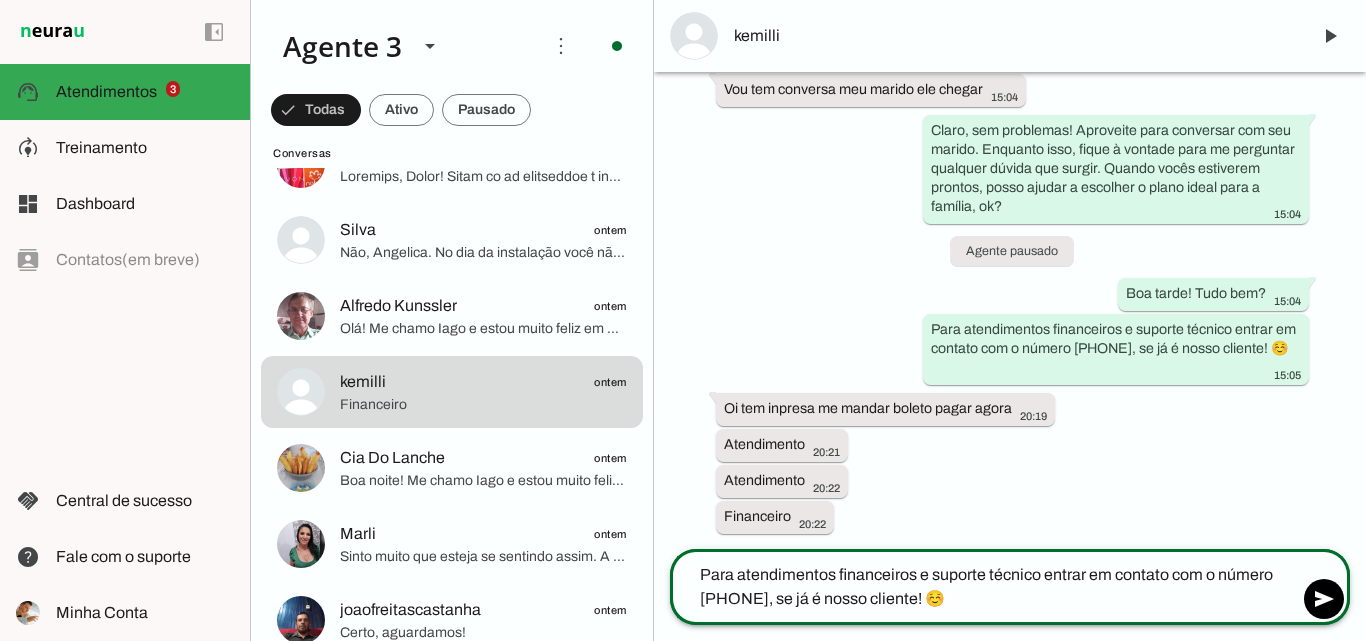 type 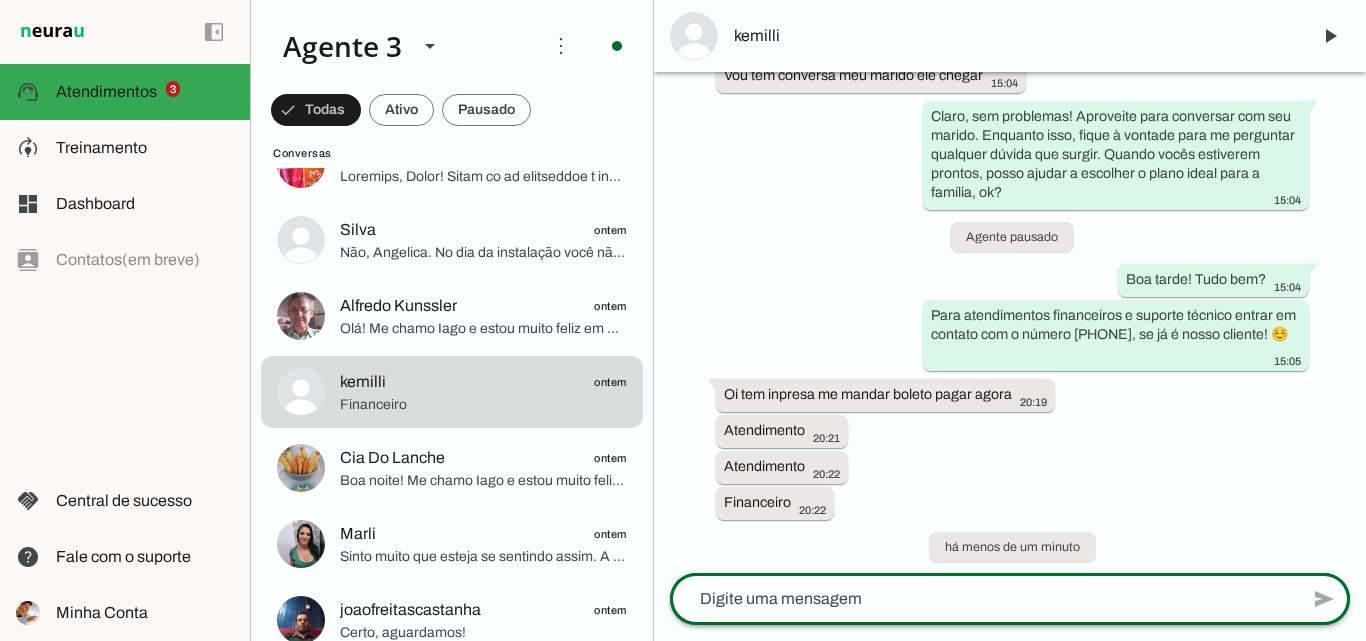 scroll, scrollTop: 2228, scrollLeft: 0, axis: vertical 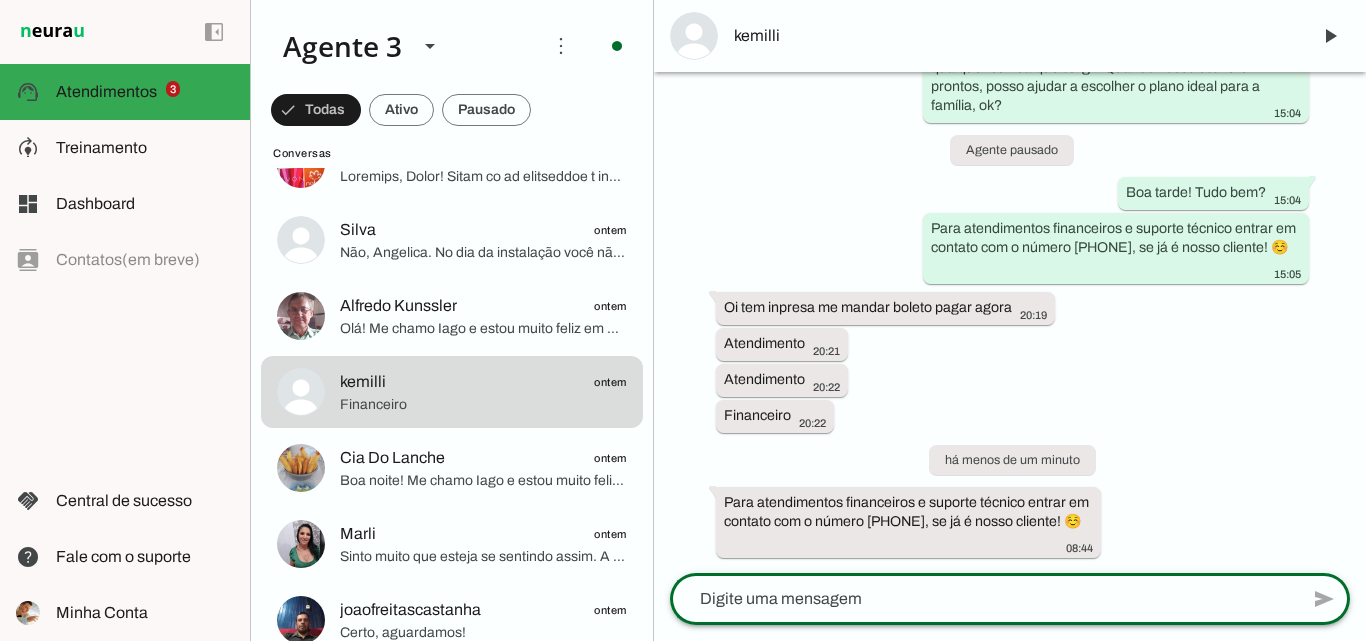 click on "kemilli" at bounding box center (1014, 36) 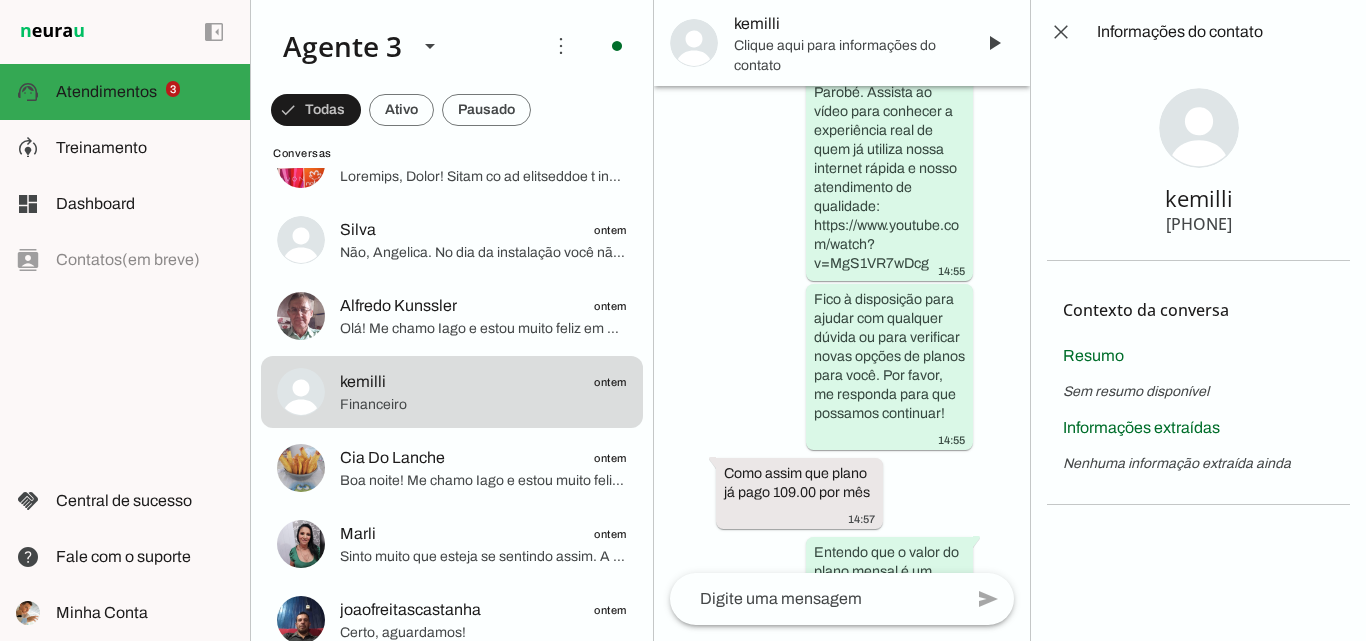 scroll, scrollTop: 5364, scrollLeft: 0, axis: vertical 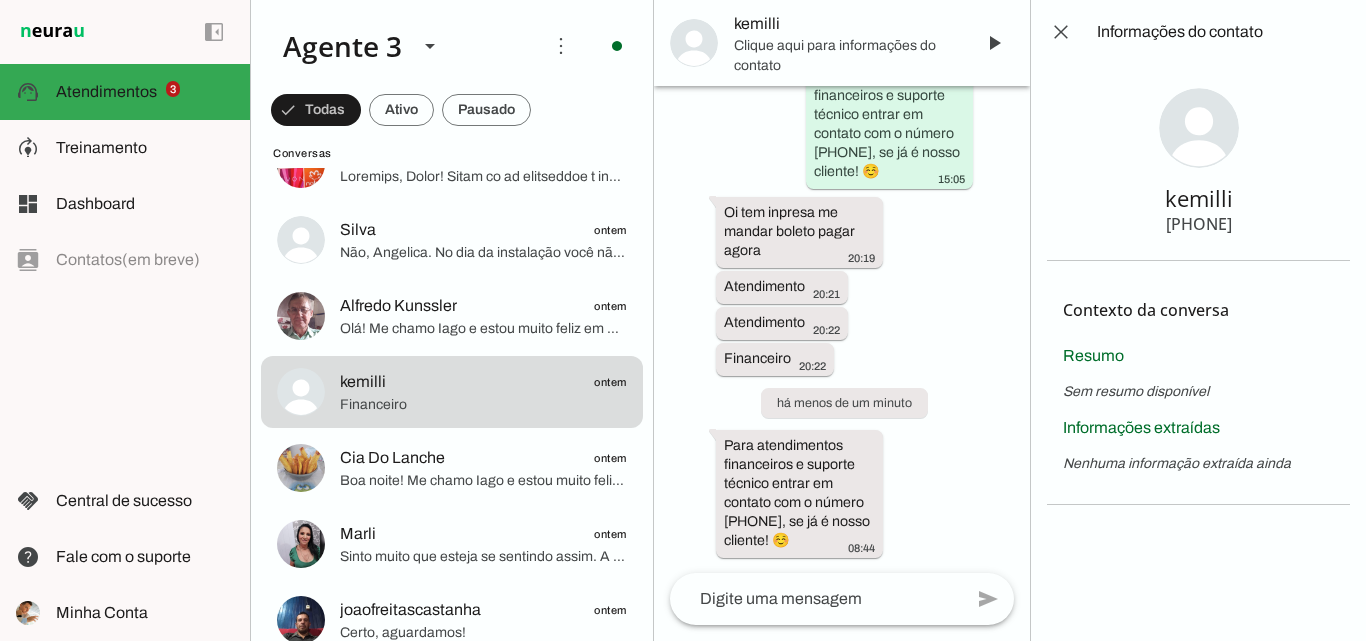 type 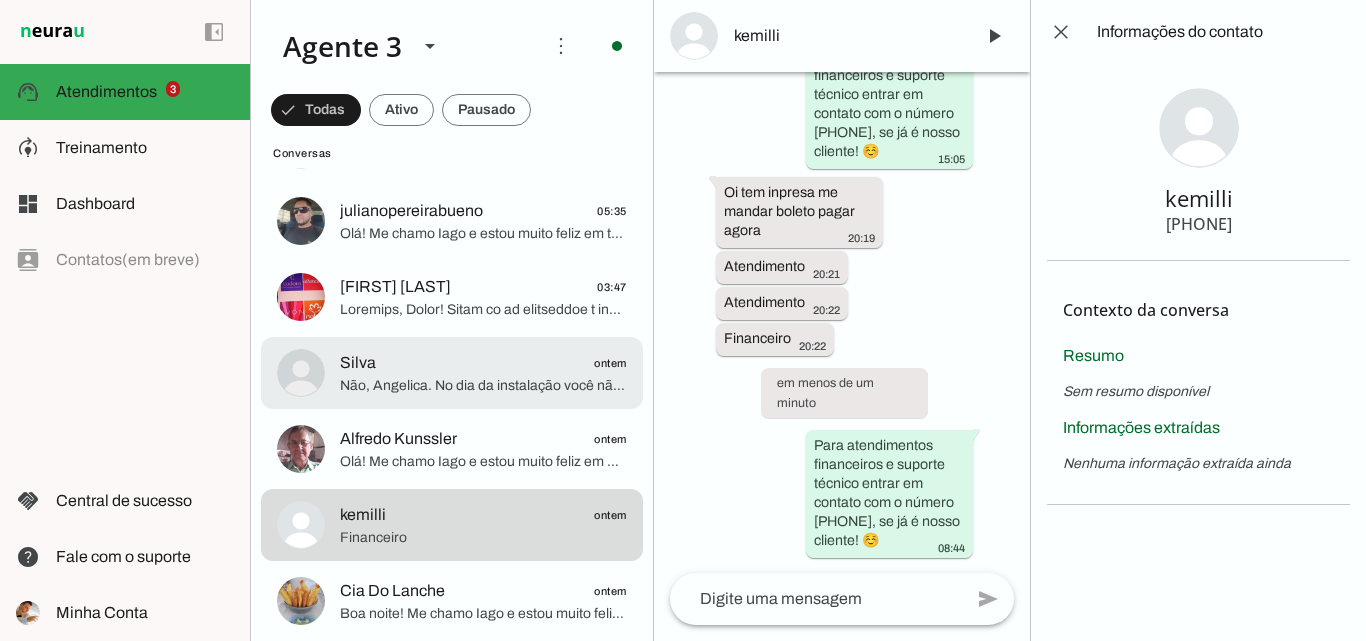 scroll, scrollTop: 400, scrollLeft: 0, axis: vertical 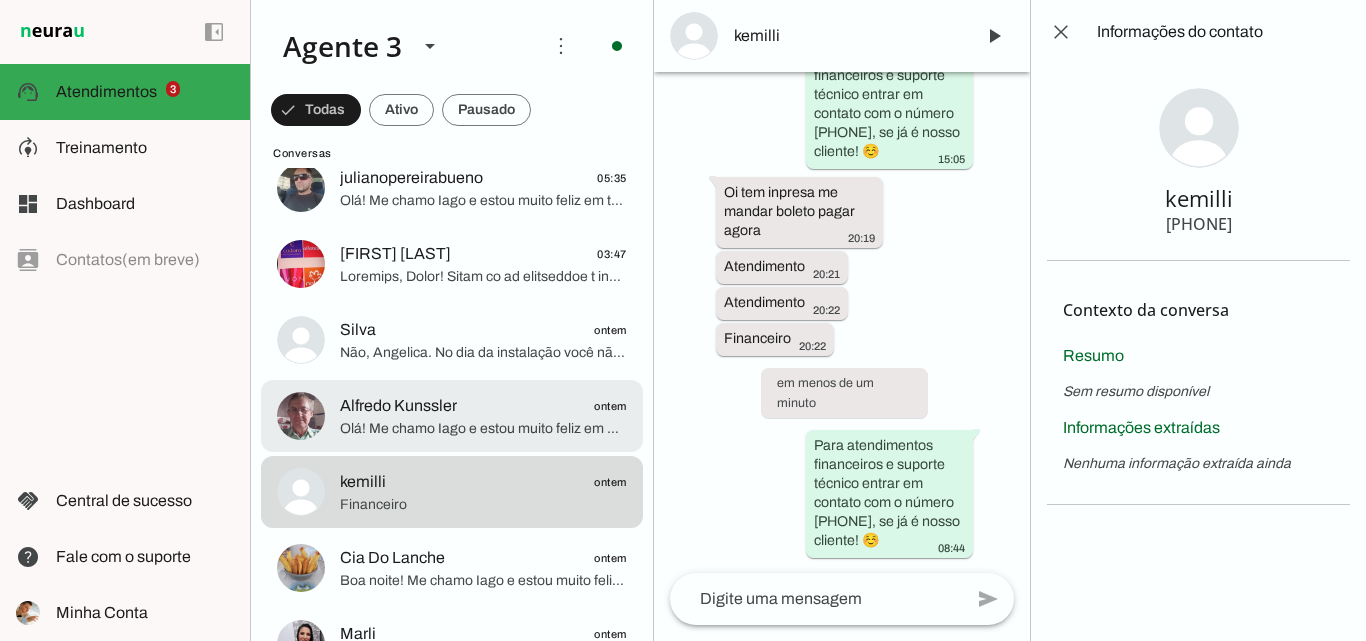 click on "[FIRST] [LAST] Ontem Olá! Me chamo [FIRST] e estou muito feliz em poder conversar com você. A ParanhanaNET é um provedor líder de mercado, eleito como o que entrega a banda larga mais veloz de todo o Vale do Paranhana, além de estar no top 3 do ranking de velocidade de internet no Rio Grande do Sul e no Top 10 do Brasil, conforme o site www.minhaconexao.com.br. Também somos reconhecidos como o melhor provedor de internet em qualidade de atendimento e suporte técnico no Vale do Paranhana.
Para que eu possa verificar a disponibilidade e oferecer o melhor plano para você, poderia me informar o seu nome e o endereço completo onde a internet será instalada? Preciso da rua, número, bairro e cidade, por favor." at bounding box center (452, -152) 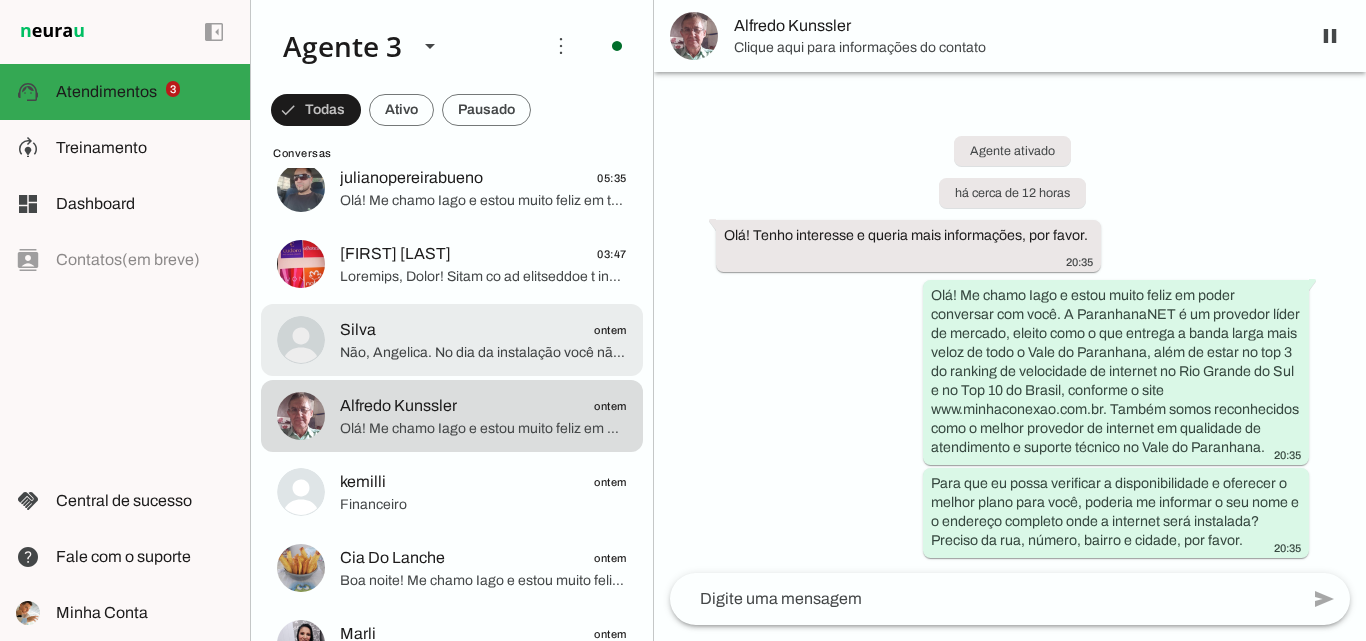 click on "Silva
ontem" 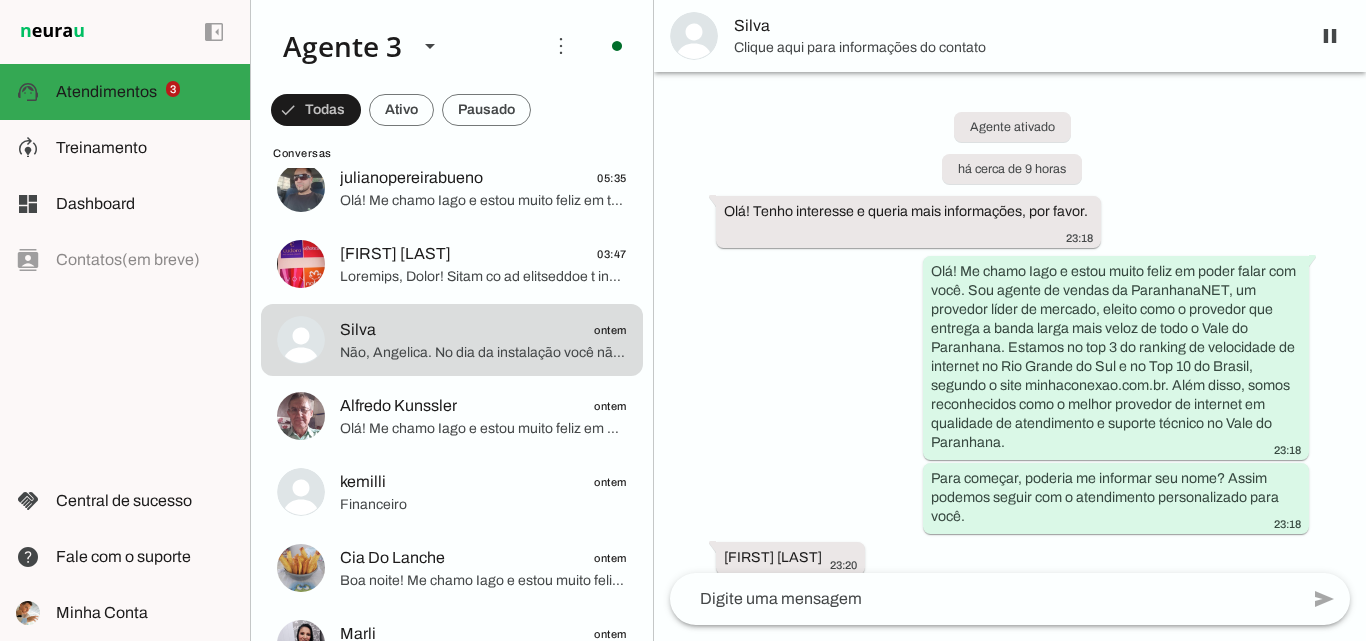 scroll, scrollTop: 0, scrollLeft: 0, axis: both 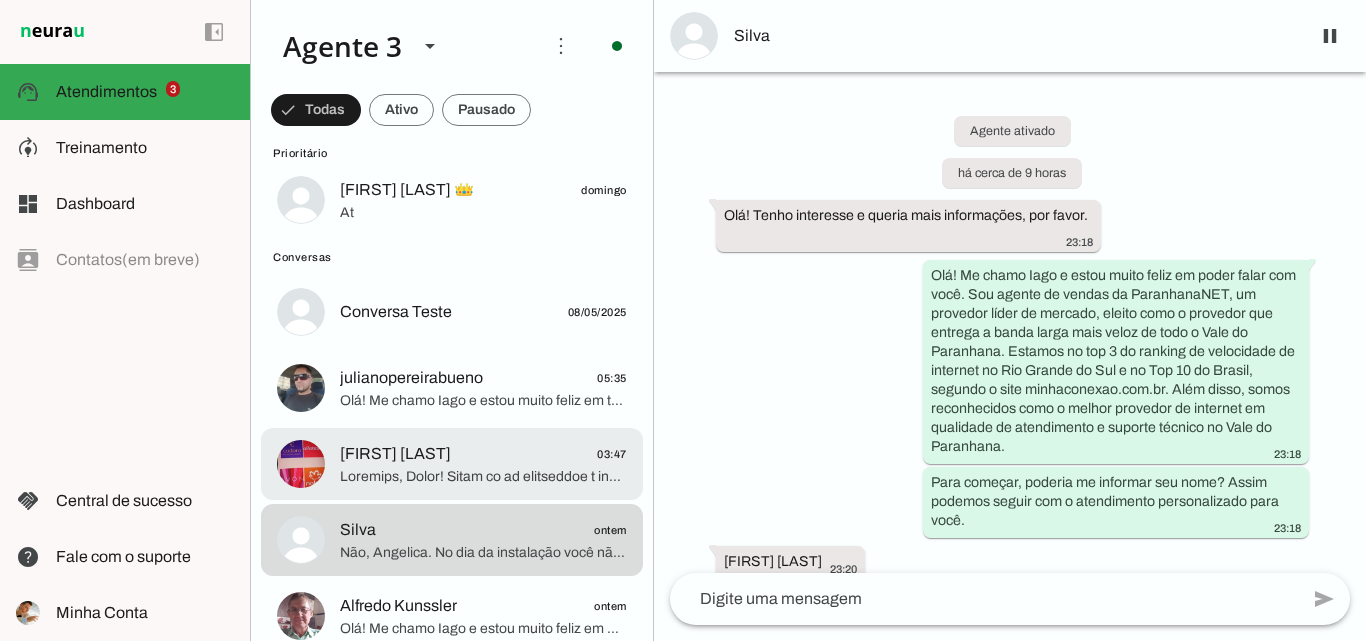 click 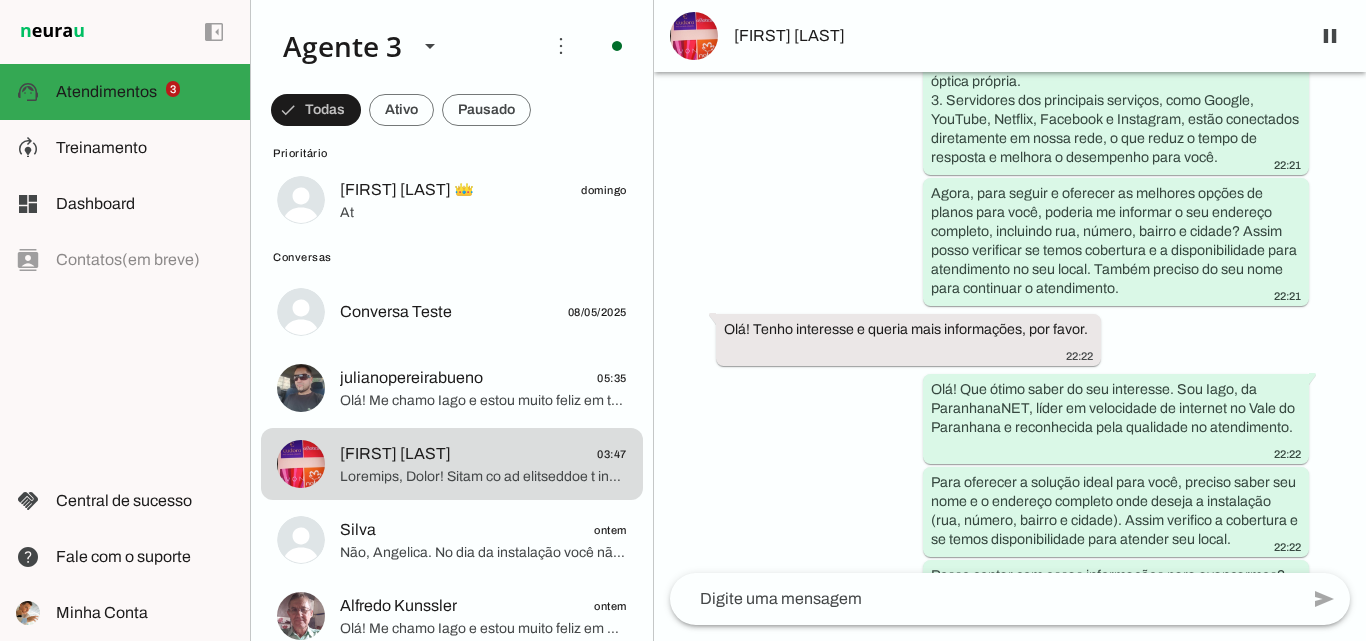 scroll, scrollTop: 0, scrollLeft: 0, axis: both 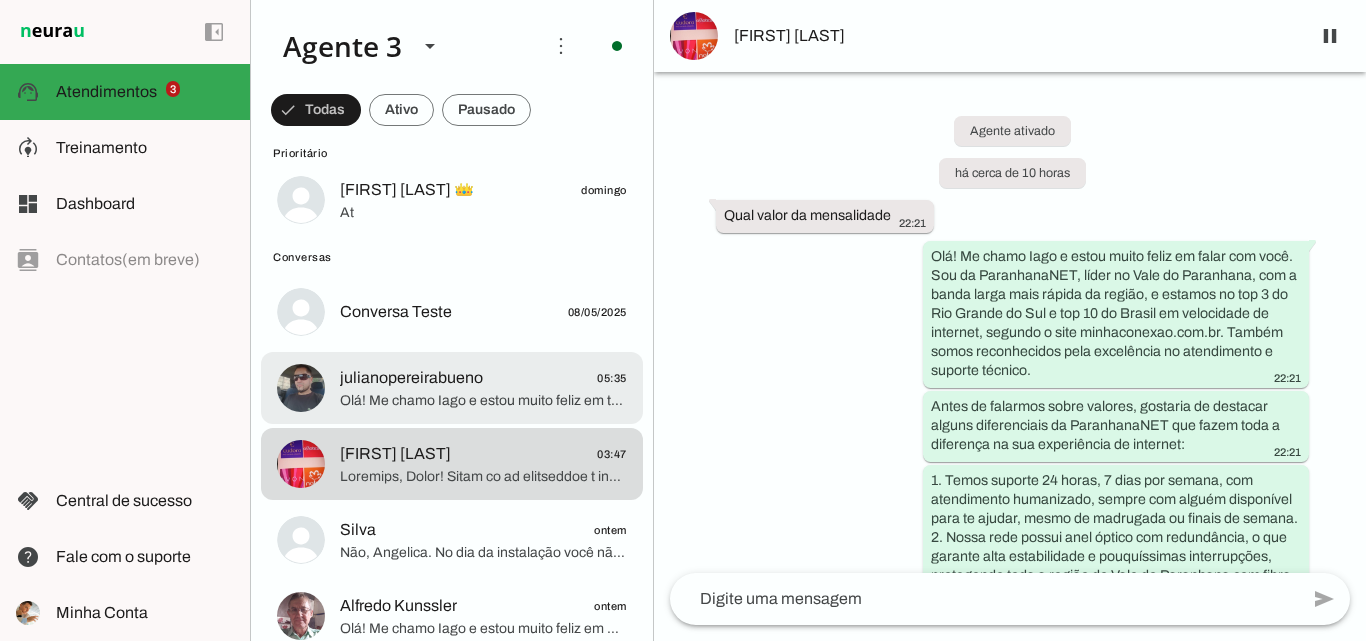 click on "julianopereirabueno
05:35" 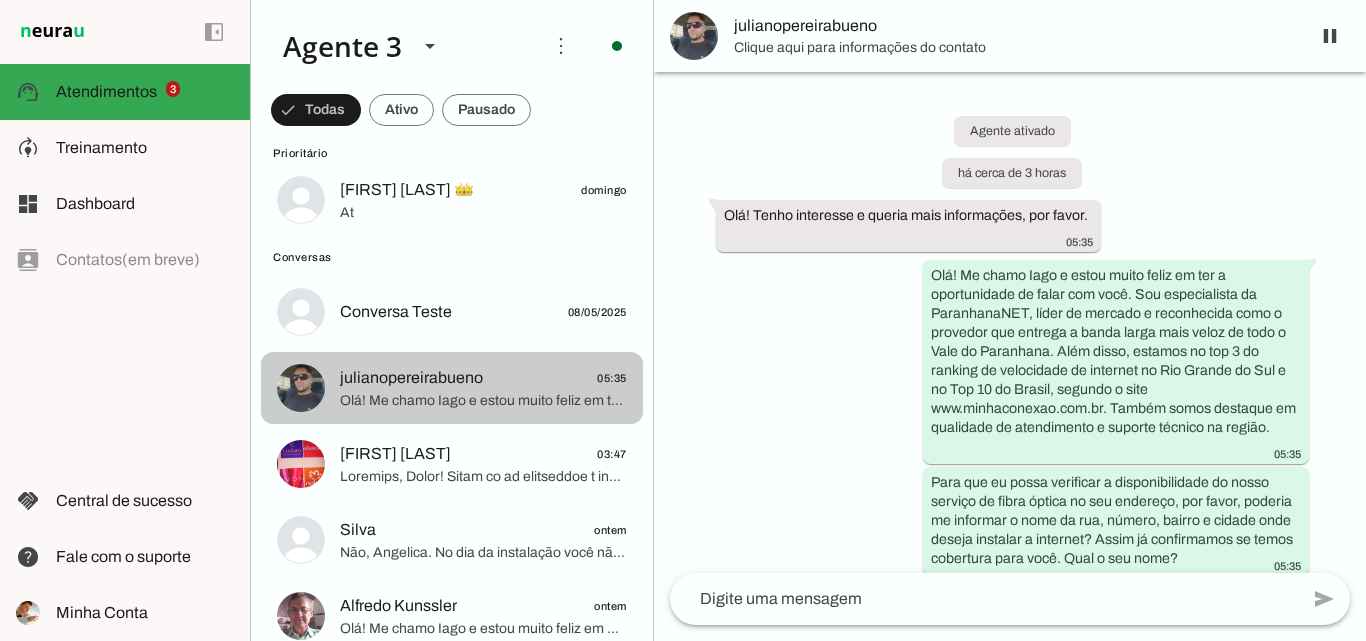 scroll, scrollTop: 18, scrollLeft: 0, axis: vertical 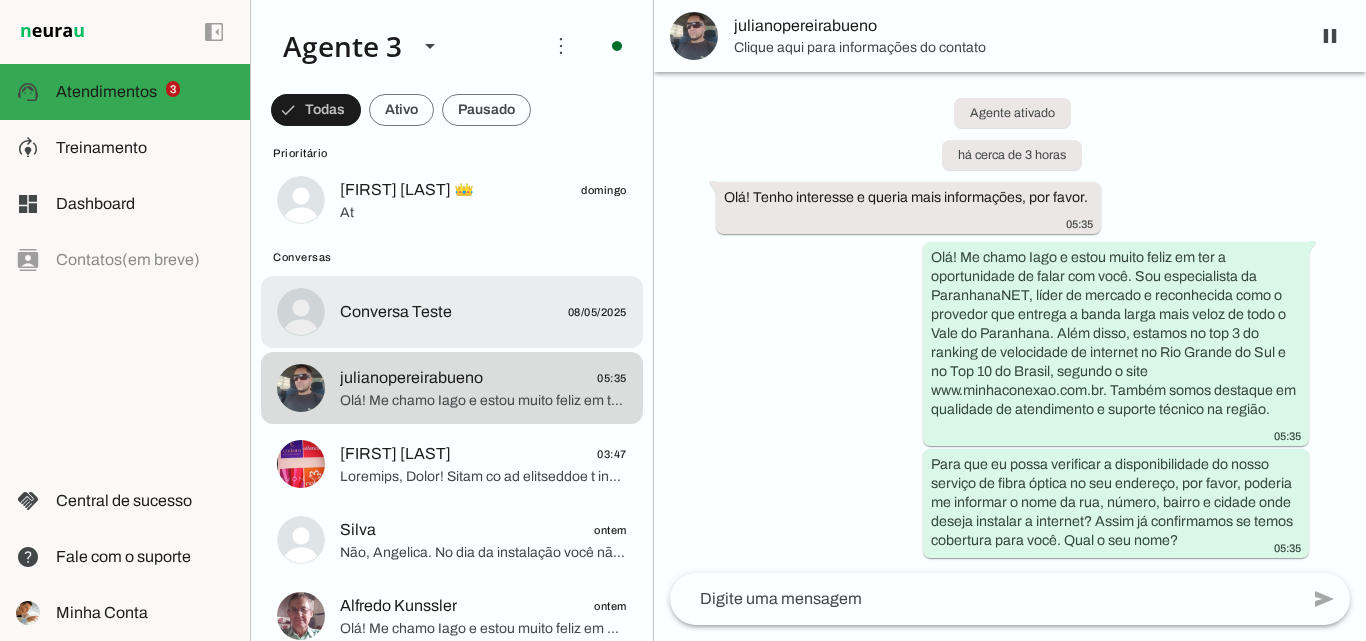 click on "Conversa Teste
08/05/2025" 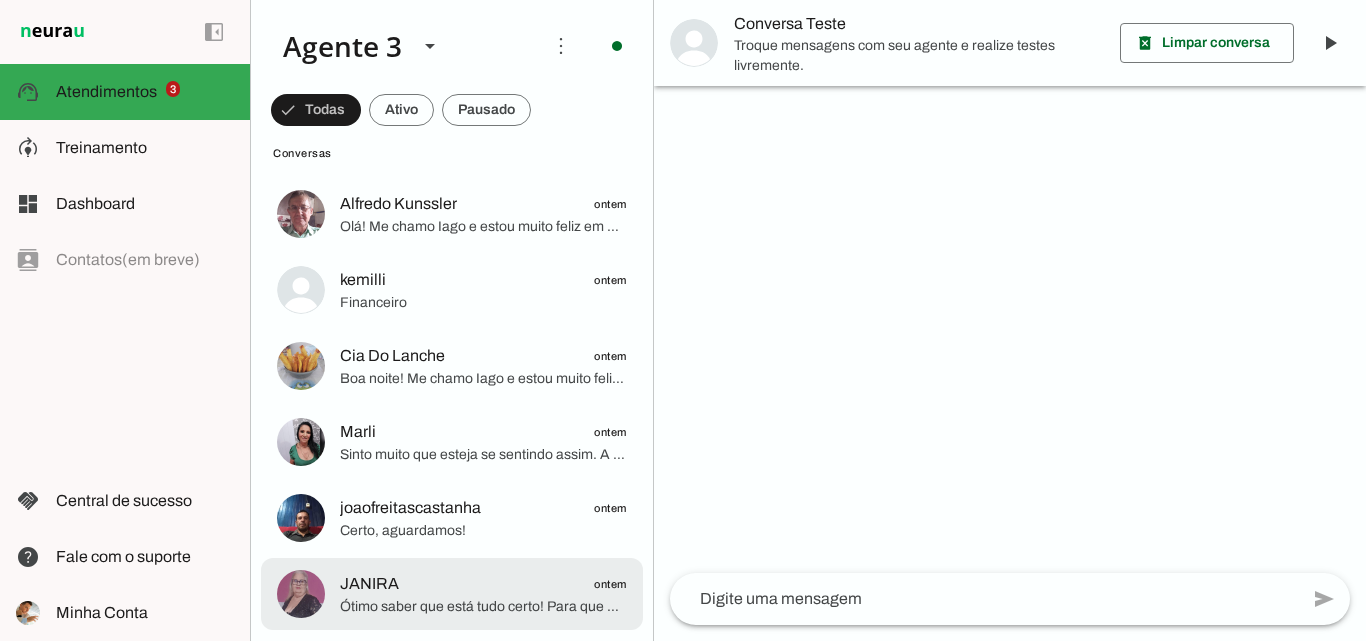 scroll, scrollTop: 600, scrollLeft: 0, axis: vertical 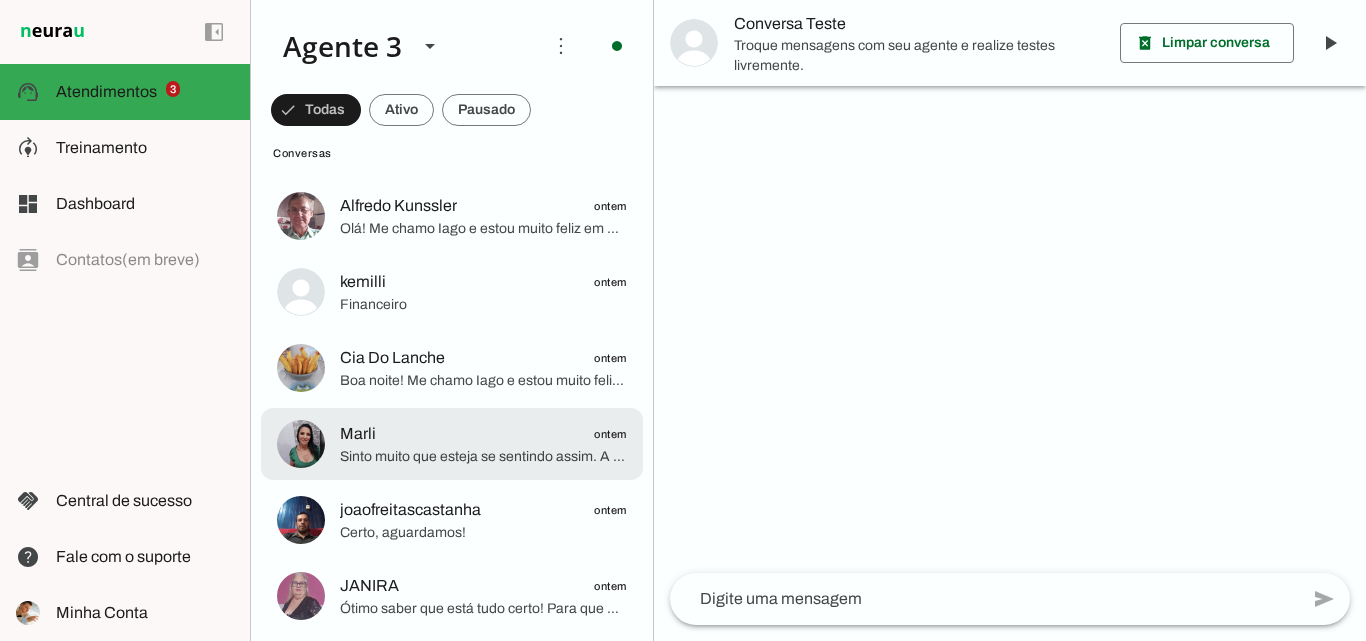 click on "Marli Ontem Sinto muito que esteja se sentindo assim. A maioria dos clientes que atendemos nos procuram justamente por enfrentarem instabilidade na internet, problemas no Wi-Fi e insatisfação com o suporte técnico das operadoras atuais. Se quiser, me conte qual é a principal dificuldade que você tem enfrentado com a sua internet hoje? Assim posso ajudar a encontrar a solução ideal para você com a ParanhanaNET." at bounding box center (452, -352) 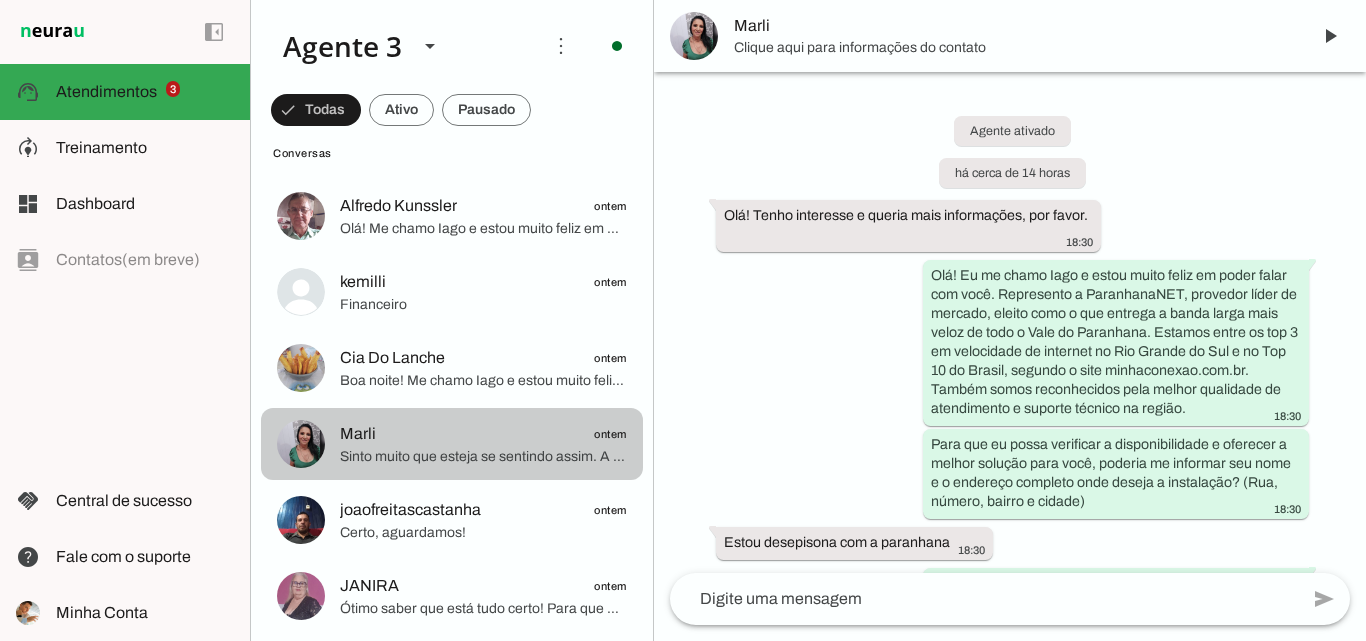 scroll, scrollTop: 829, scrollLeft: 0, axis: vertical 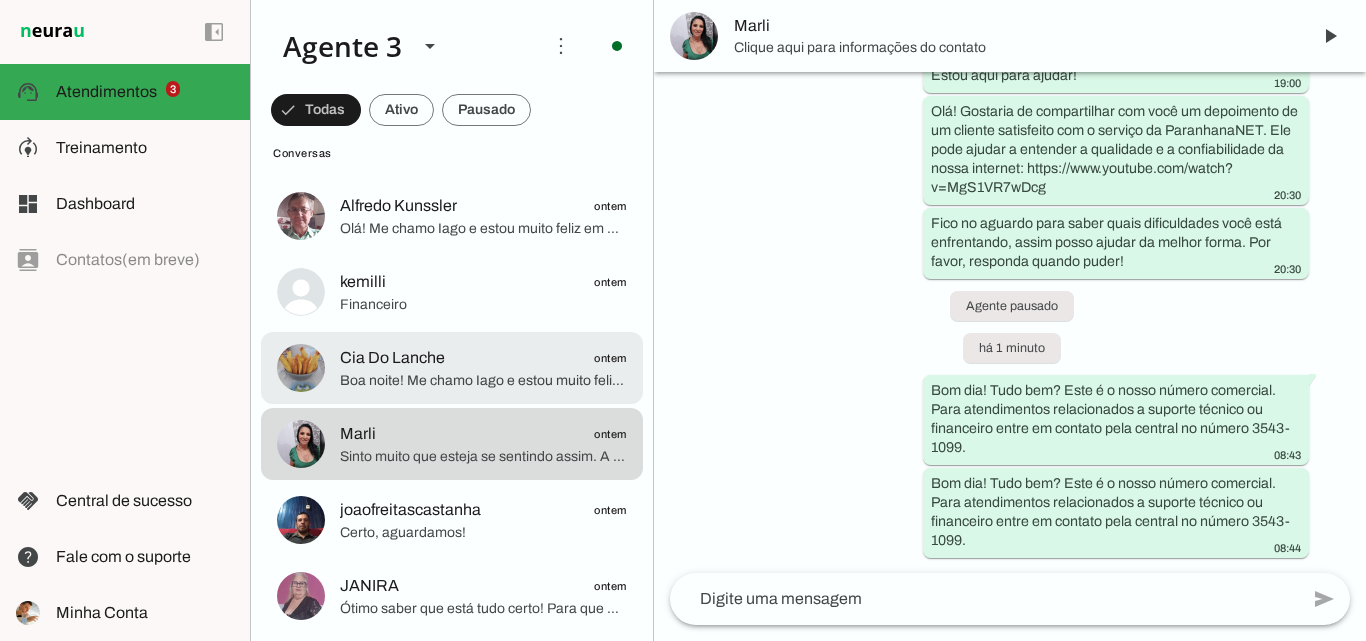 click on "Cia Do Lanche
ontem
Boa noite! Me chamo Iago e estou muito feliz em ter a oportunidade de falar com você. A ParanhanaNET é líder de mercado, eleita como o provedor que entrega a banda larga mais veloz de todo o Vale do Paranhana, além de estar no top 3 do ranking de velocidade de internet no Rio Grande do Sul e no Top 10 do Brasil, segundo o site minhaconexao.com.br. Também somos reconhecidos pela qualidade de atendimento e suporte técnico no Vale do Paranhana.
Para começar, poderia me informar seu nome? E qual o endereço completo onde deseja a instalação? Isso é para verificar a cobertura e garantir que podemos atender você com a melhor qualidade." at bounding box center (452, -352) 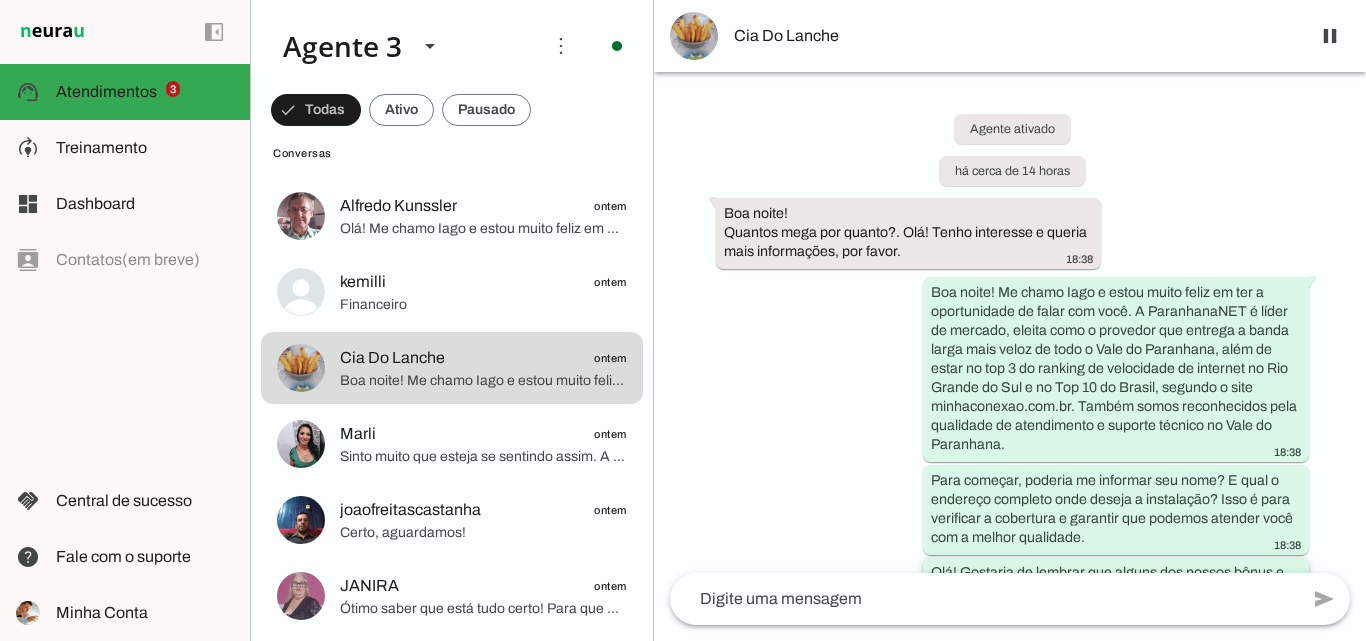 scroll, scrollTop: 0, scrollLeft: 0, axis: both 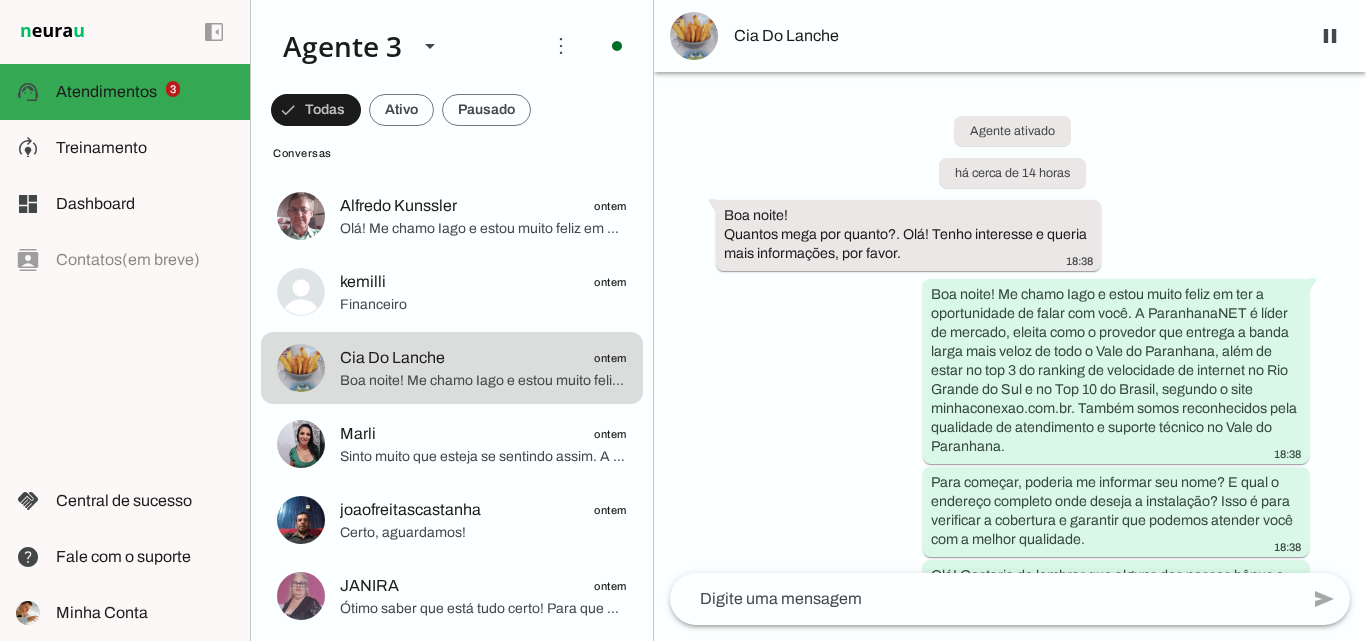 click on "Cia Do Lanche" at bounding box center (1014, 36) 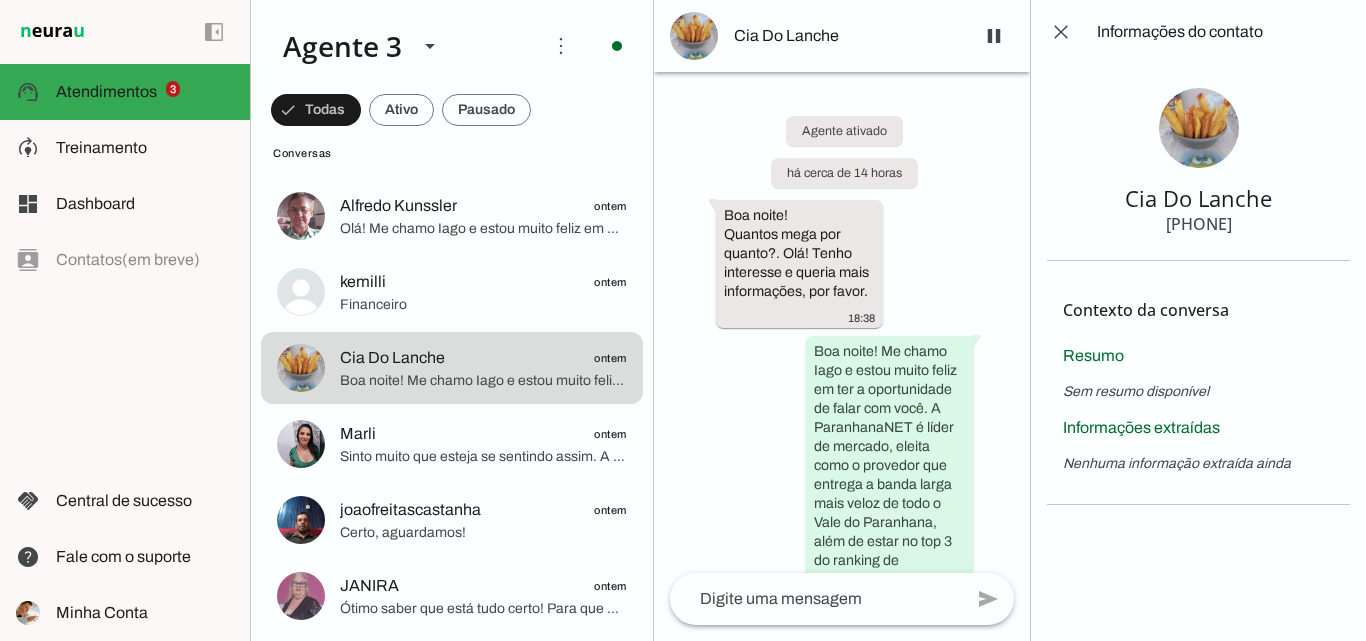 type 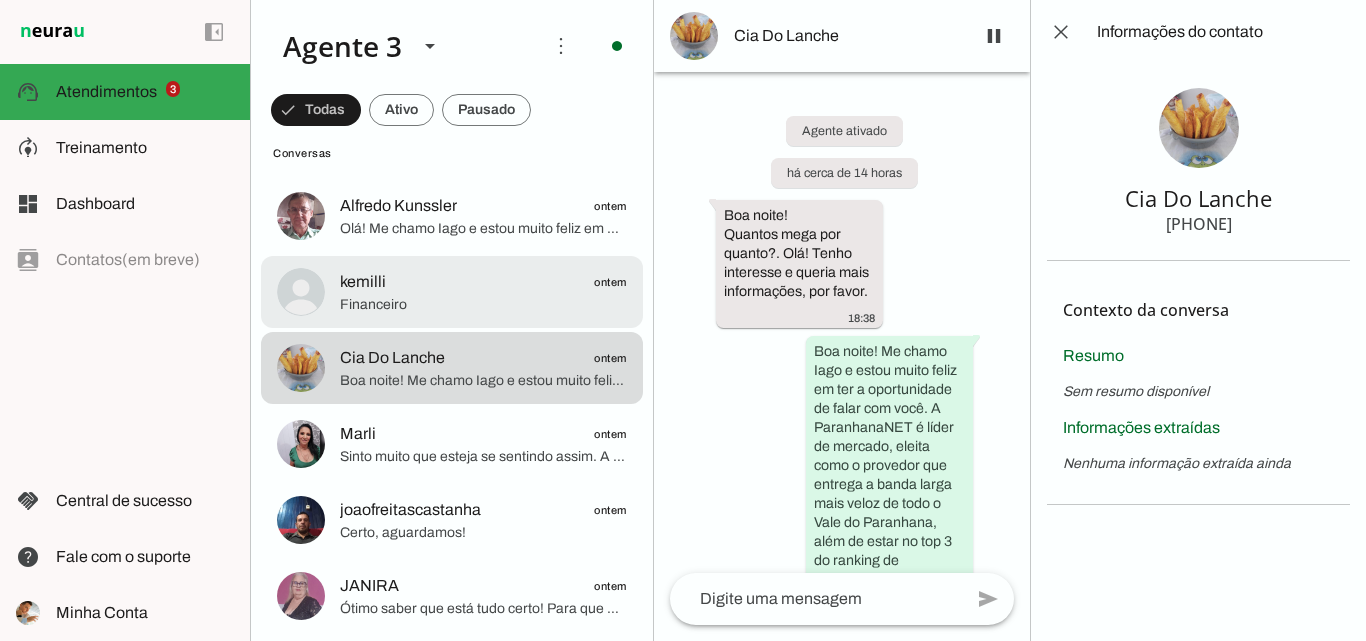 scroll, scrollTop: 500, scrollLeft: 0, axis: vertical 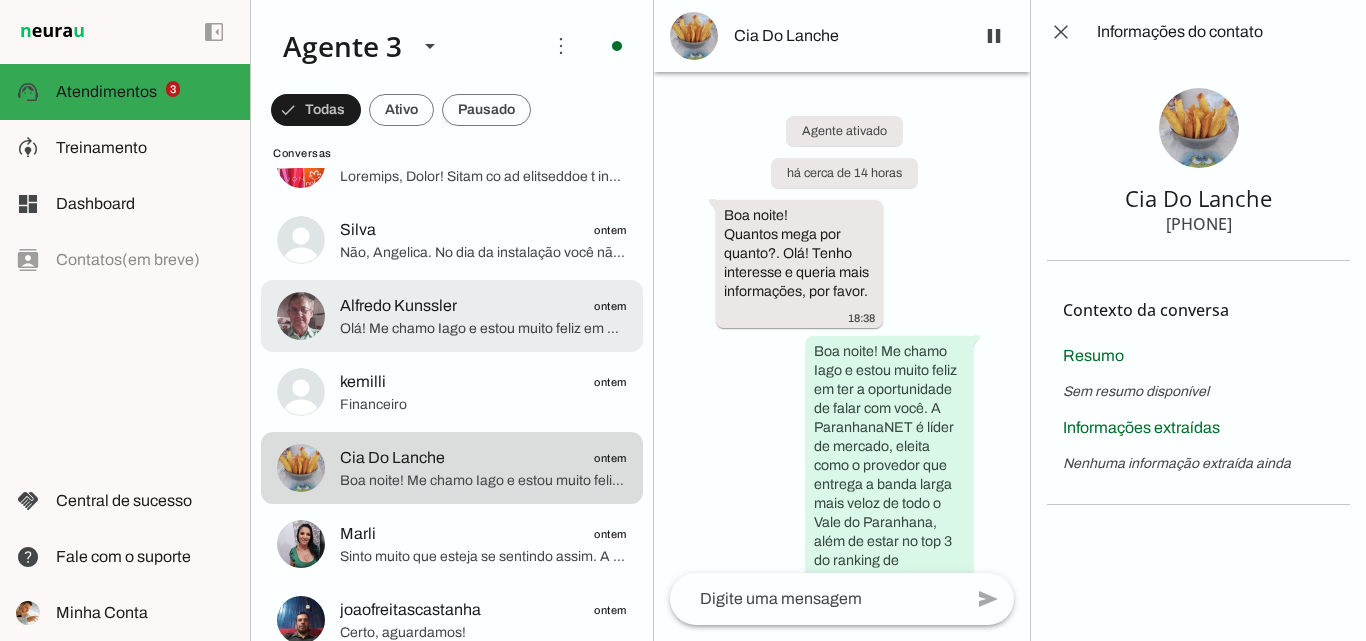 click on "[FIRST] [LAST] Ontem Olá! Me chamo [FIRST] e estou muito feliz em poder conversar com você. A ParanhanaNET é um provedor líder de mercado, eleito como o que entrega a banda larga mais veloz de todo o Vale do Paranhana, além de estar no top 3 do ranking de velocidade de internet no Rio Grande do Sul e no Top 10 do Brasil, conforme o site www.minhaconexao.com.br. Também somos reconhecidos como o melhor provedor de internet em qualidade de atendimento e suporte técnico no Vale do Paranhana.
Para que eu possa verificar a disponibilidade e oferecer o melhor plano para você, poderia me informar o seu nome e o endereço completo onde a internet será instalada? Preciso da rua, número, bairro e cidade, por favor." at bounding box center [452, -252] 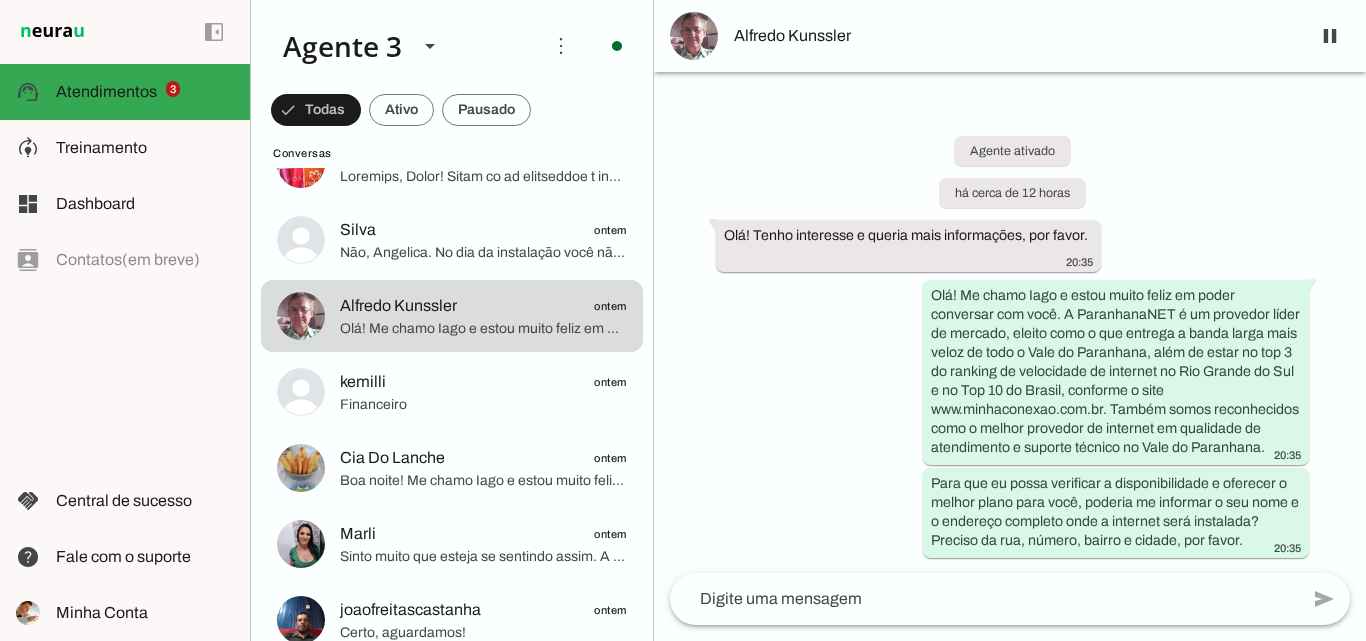 click on "Alfredo Kunssler" at bounding box center (1010, 36) 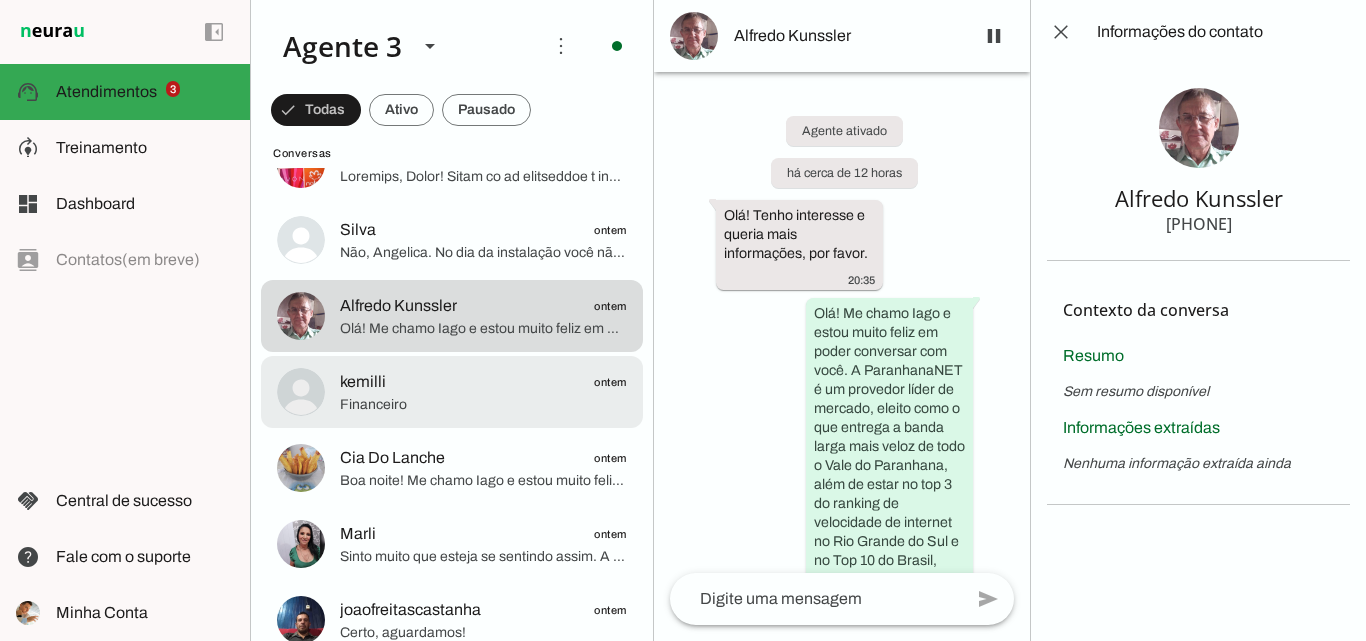 scroll, scrollTop: 400, scrollLeft: 0, axis: vertical 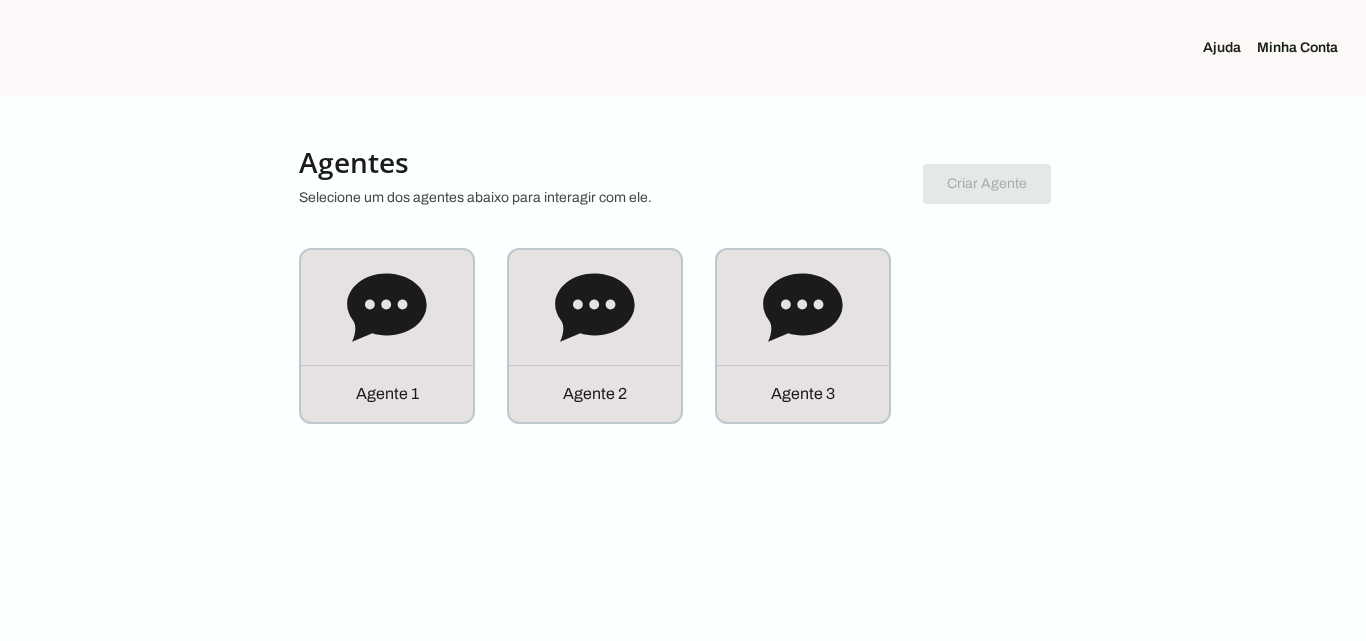 click on "Agente 3" 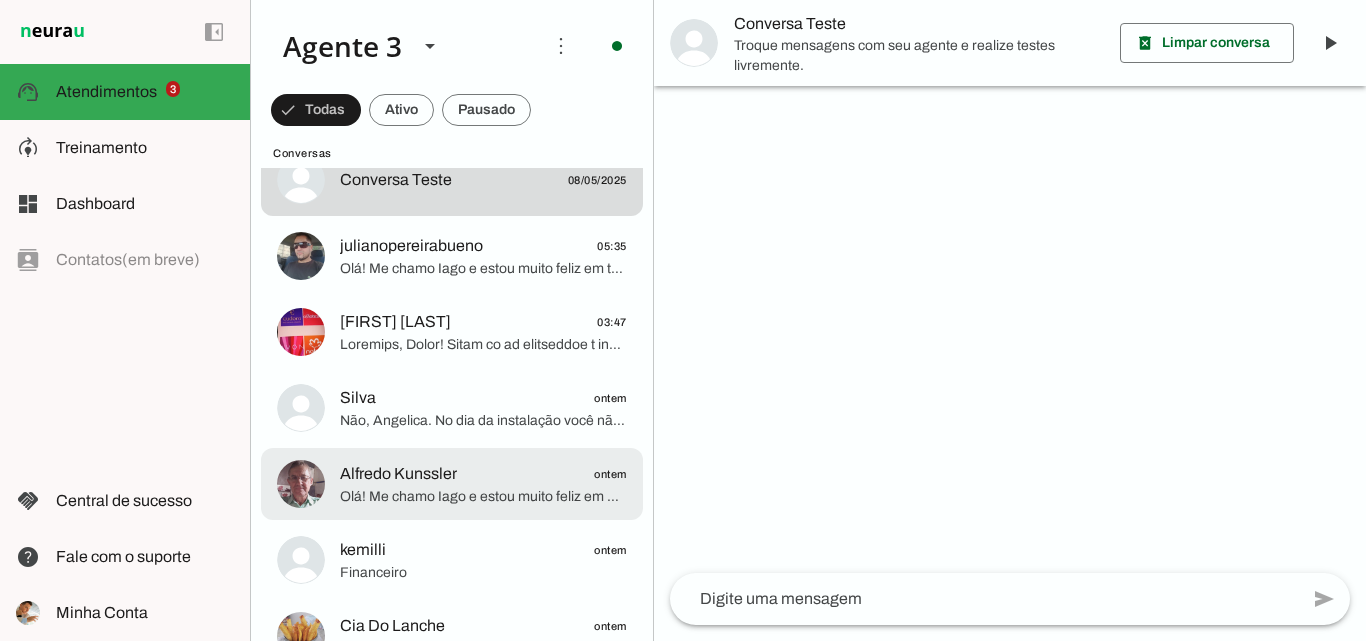 scroll, scrollTop: 300, scrollLeft: 0, axis: vertical 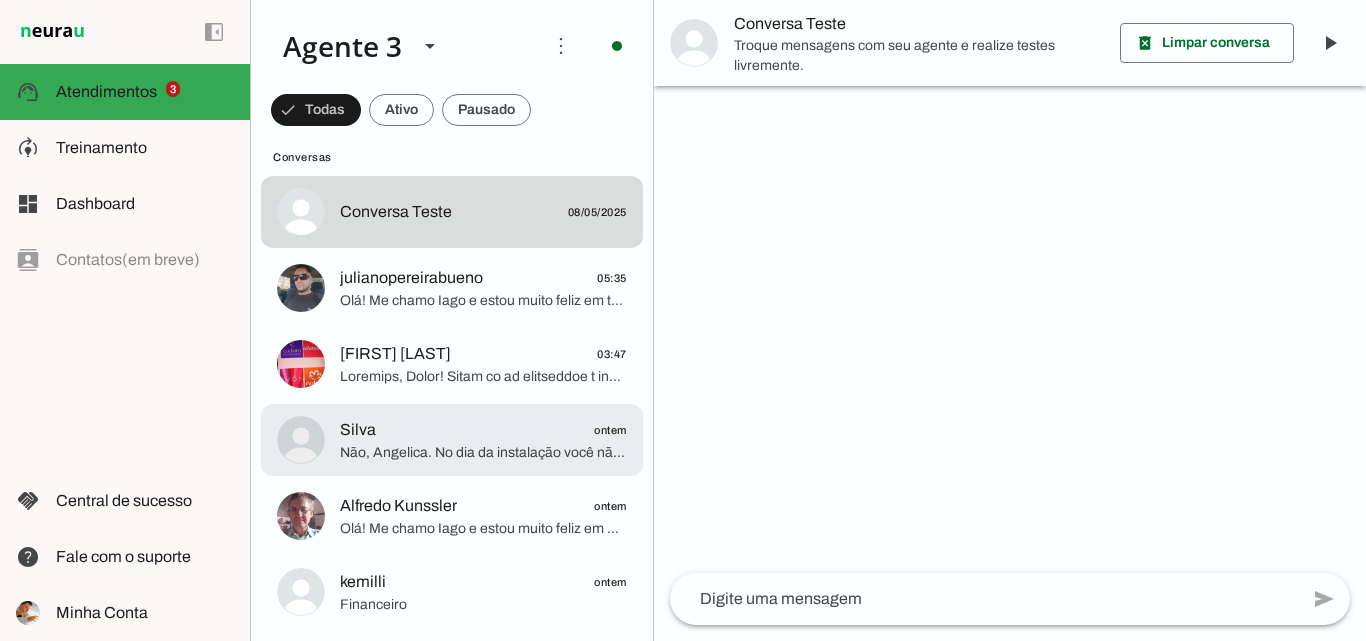 click on "Silva
ontem" 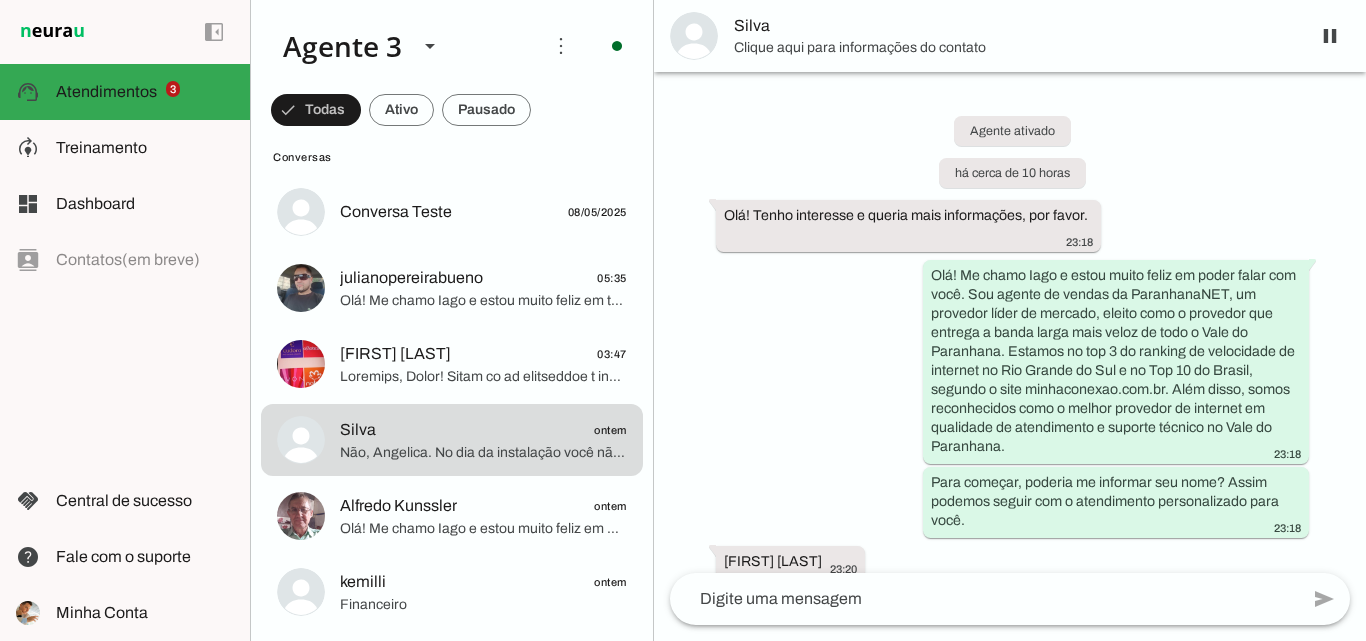 scroll, scrollTop: 3184, scrollLeft: 0, axis: vertical 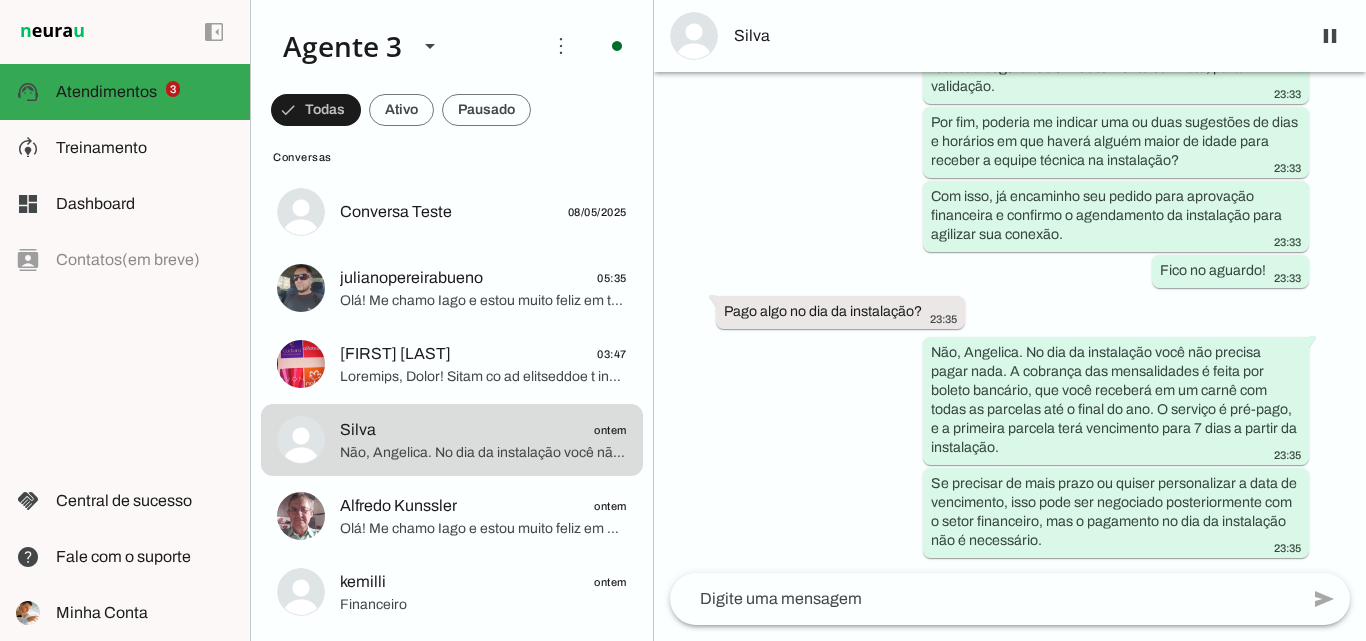 click on "Silva" at bounding box center (1014, 36) 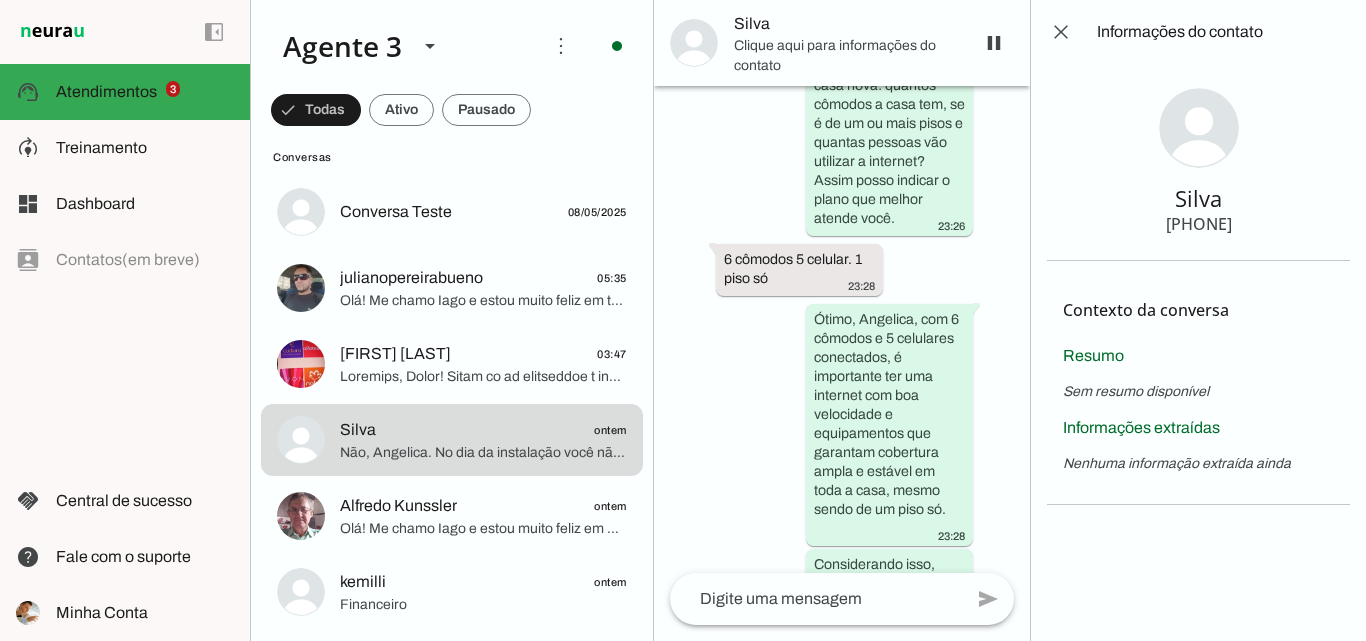 scroll, scrollTop: 7364, scrollLeft: 0, axis: vertical 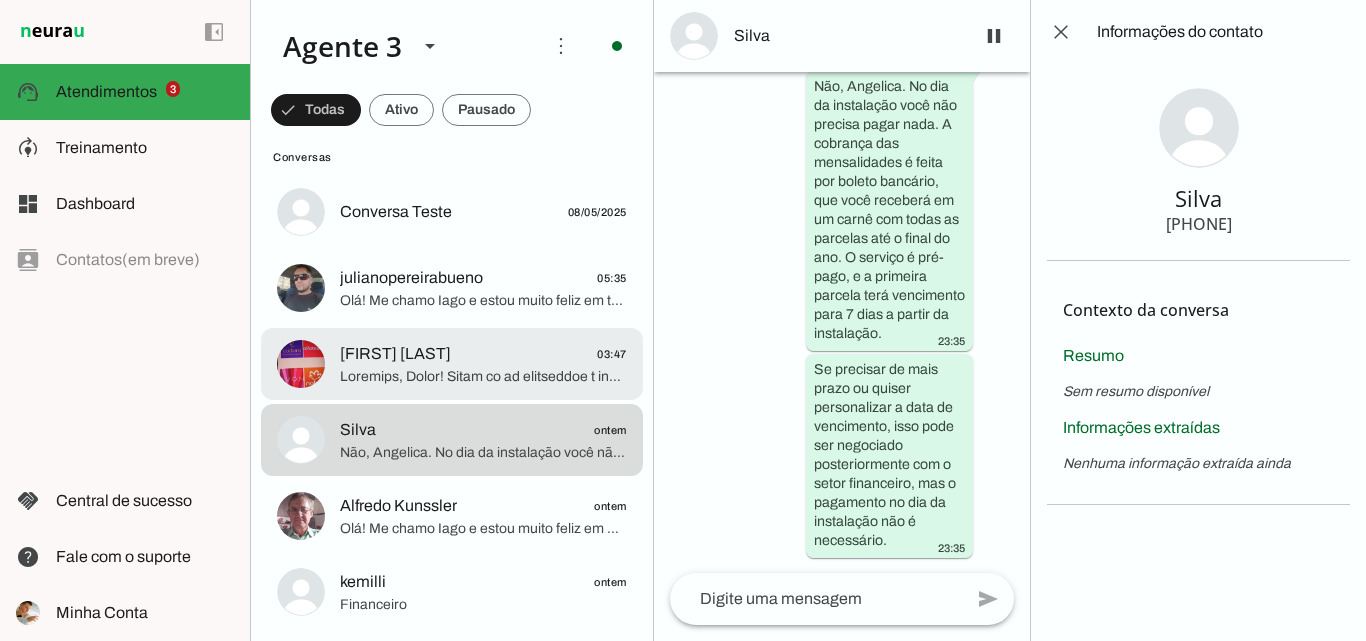click on "Maura  Giane
03:47" 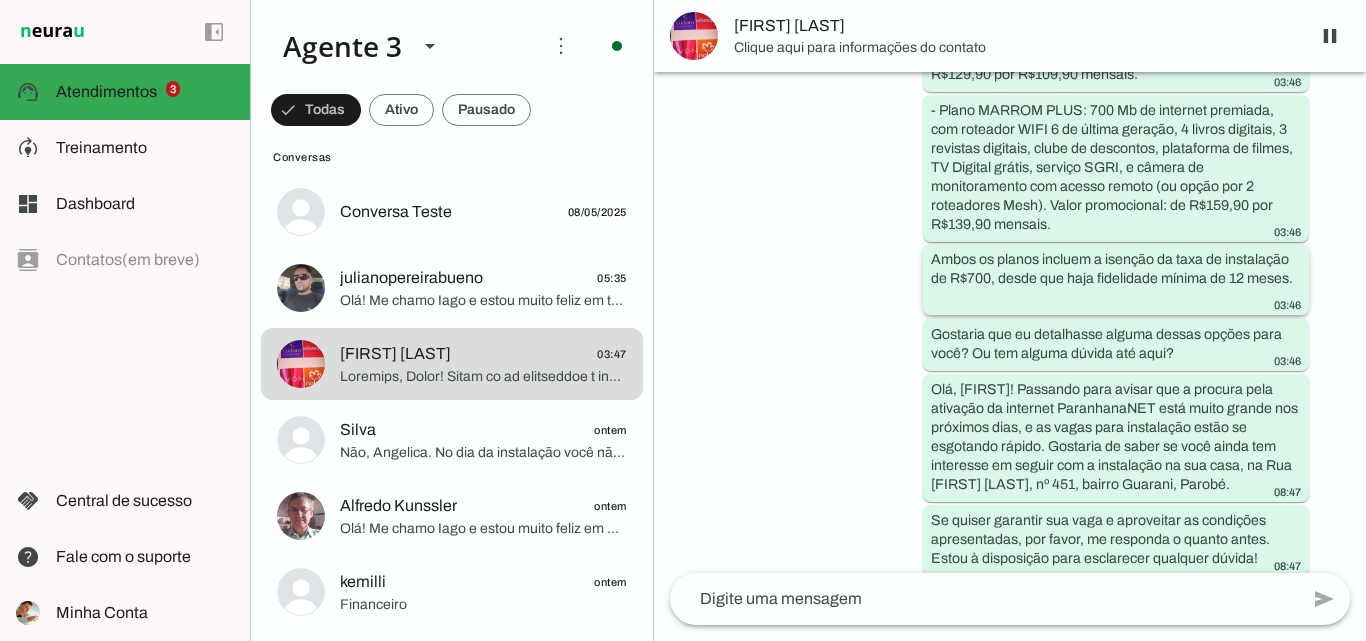scroll, scrollTop: 4652, scrollLeft: 0, axis: vertical 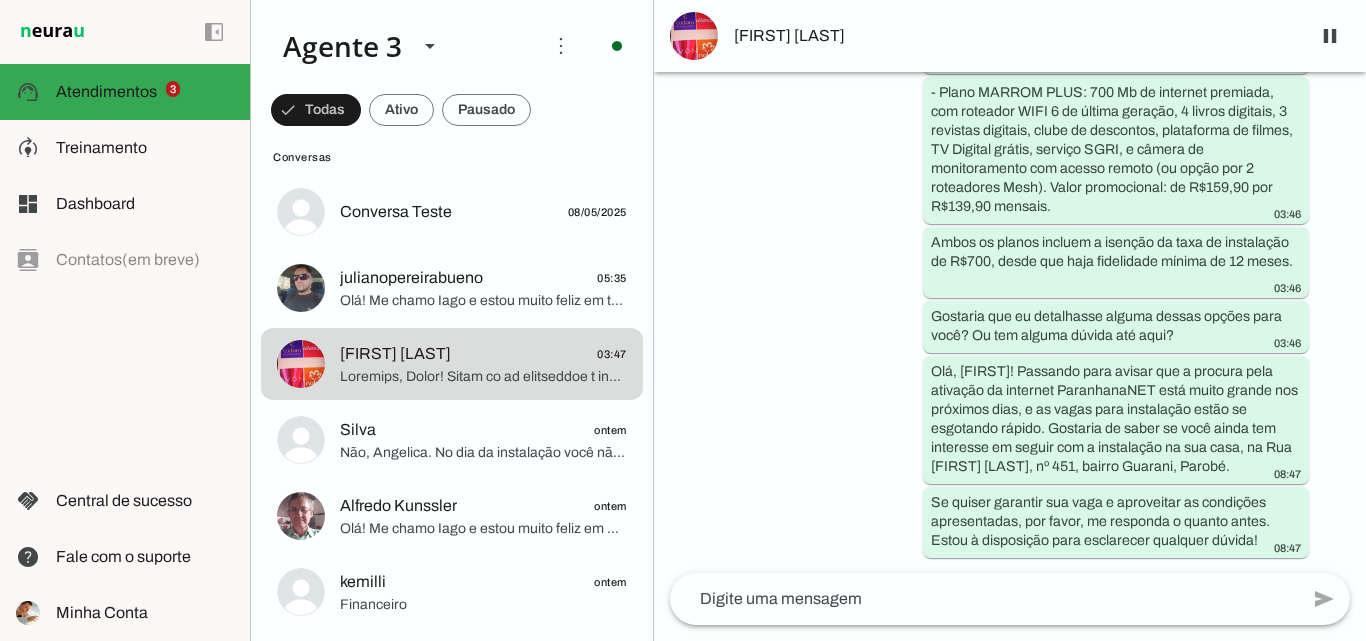 click on "[FIRST] [LAST]" at bounding box center [1010, 36] 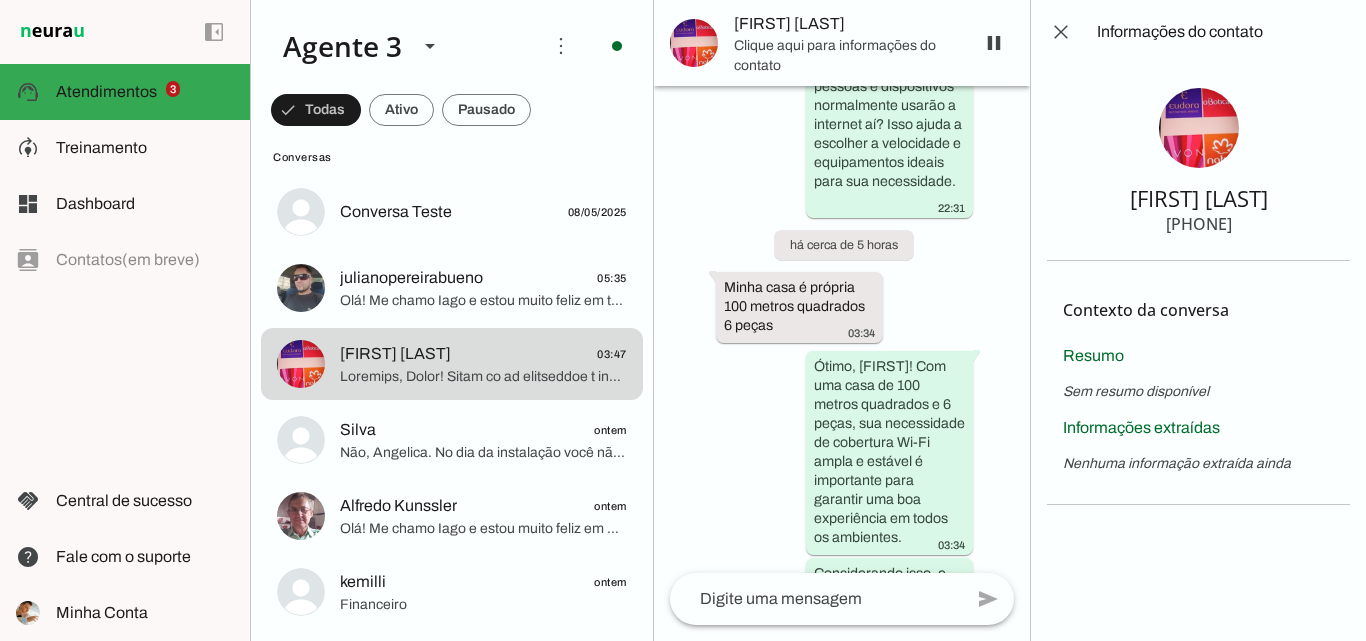 scroll, scrollTop: 10789, scrollLeft: 0, axis: vertical 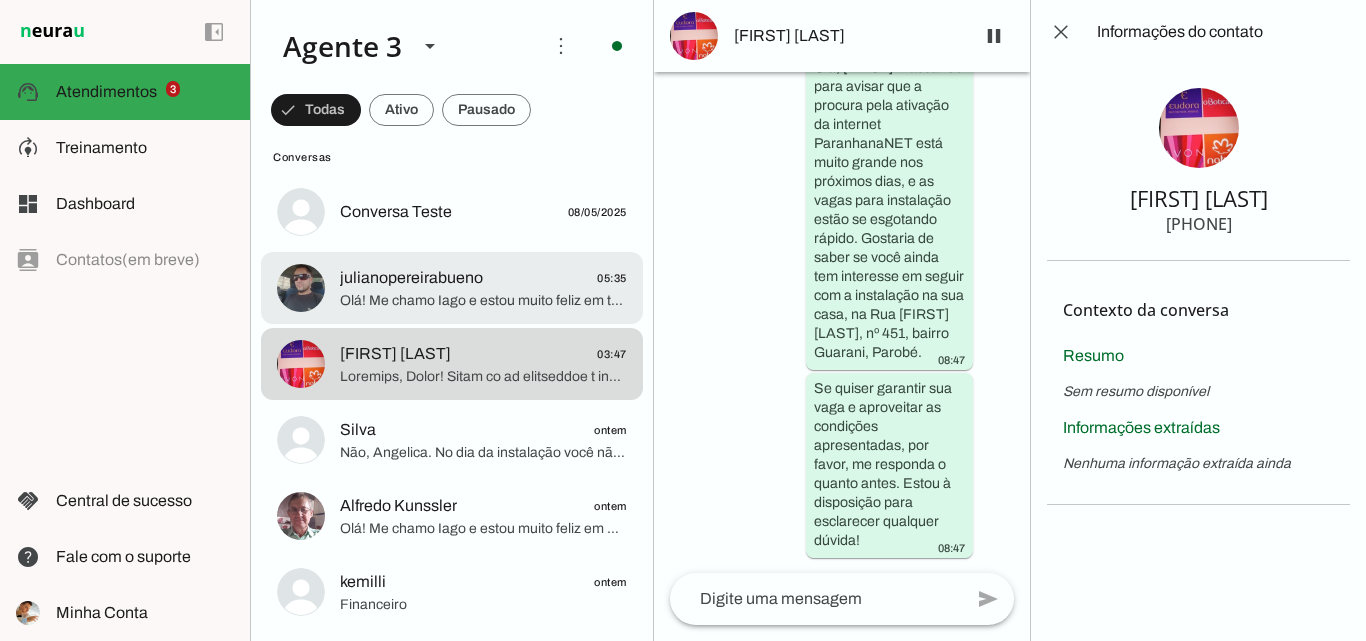 click on "Olá! Me chamo Iago e estou muito feliz em ter a oportunidade de falar com você. Sou especialista da ParanhanaNET, líder de mercado e reconhecida como o provedor que entrega a banda larga mais veloz de todo o Vale do Paranhana. Além disso, estamos no top 3 do ranking de velocidade de internet no Rio Grande do Sul e no Top 10 do Brasil, segundo o site www.minhaconexao.com.br. Também somos destaque em qualidade de atendimento e suporte técnico na região.
Para que eu possa verificar a disponibilidade do nosso serviço de fibra óptica no seu endereço, por favor, poderia me informar o nome da rua, número, bairro e cidade onde deseja instalar a internet? Assim já confirmamos se temos cobertura para você. Qual o seu nome?" 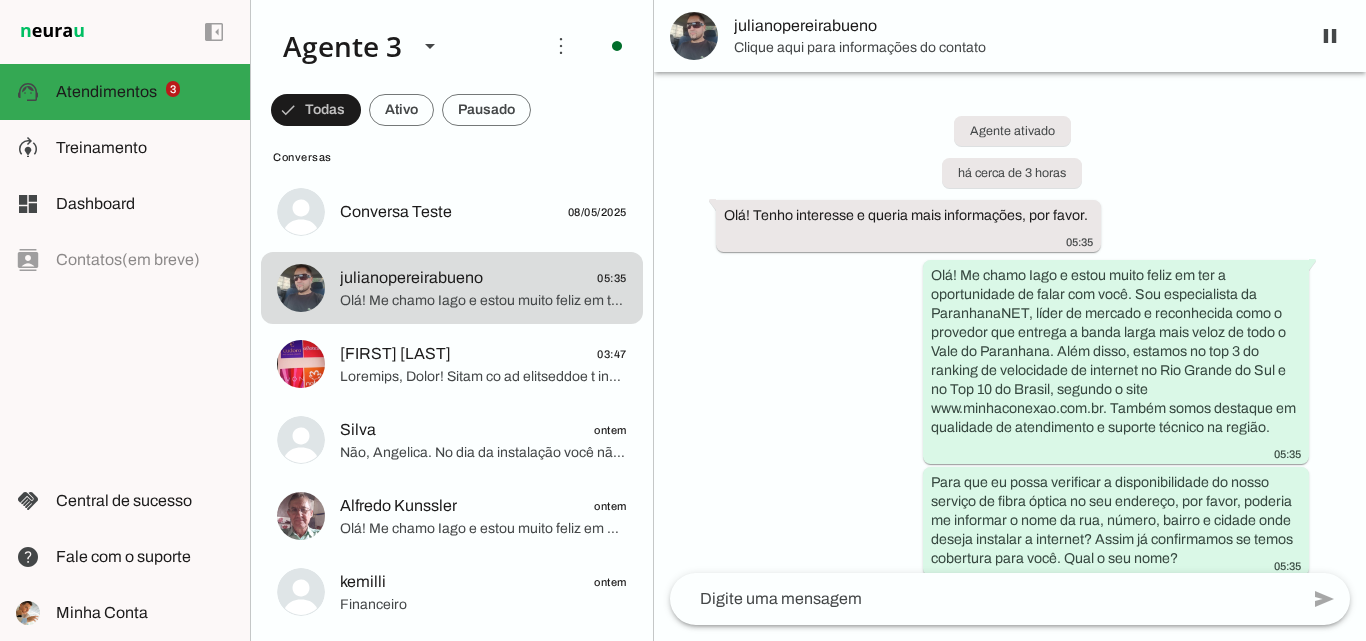 scroll, scrollTop: 18, scrollLeft: 0, axis: vertical 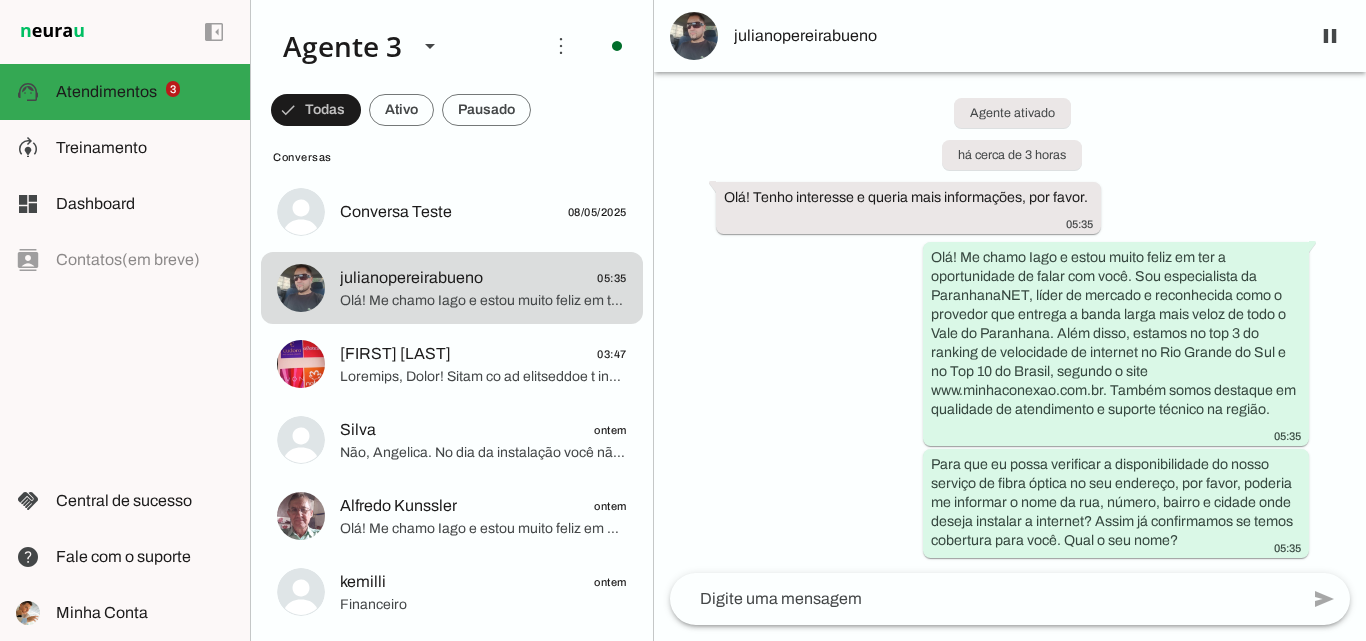 click on "julianopereirabueno" at bounding box center (1014, 36) 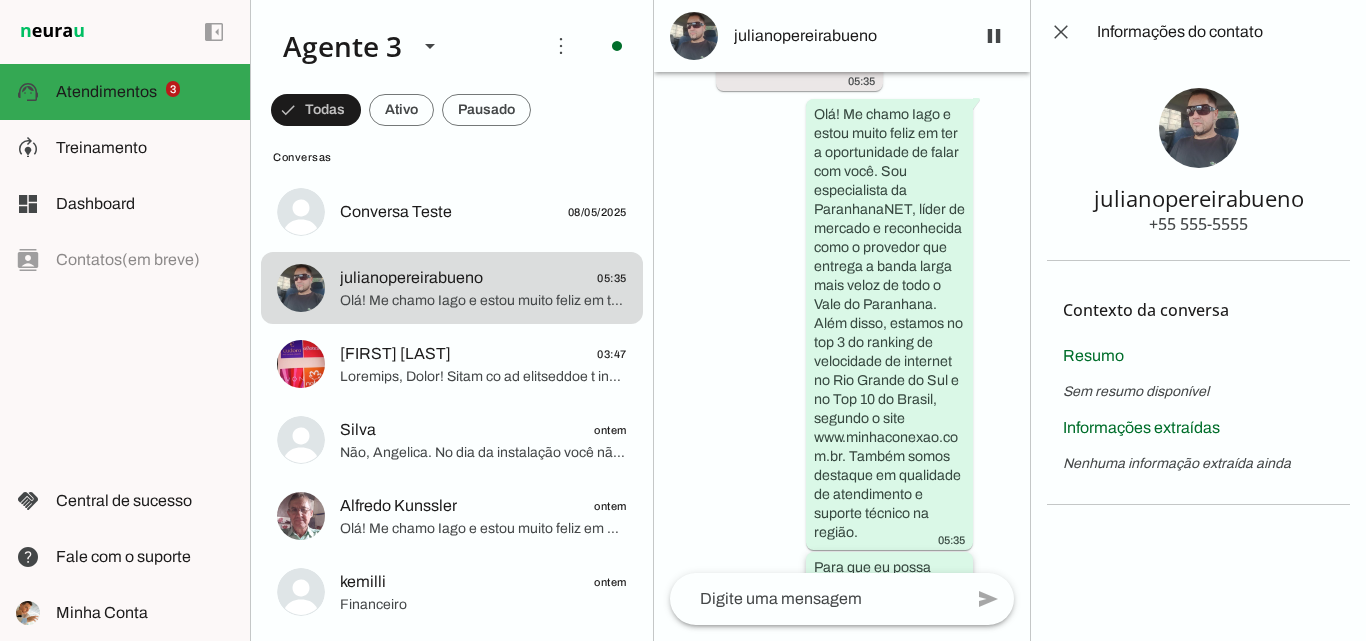 scroll, scrollTop: 531, scrollLeft: 0, axis: vertical 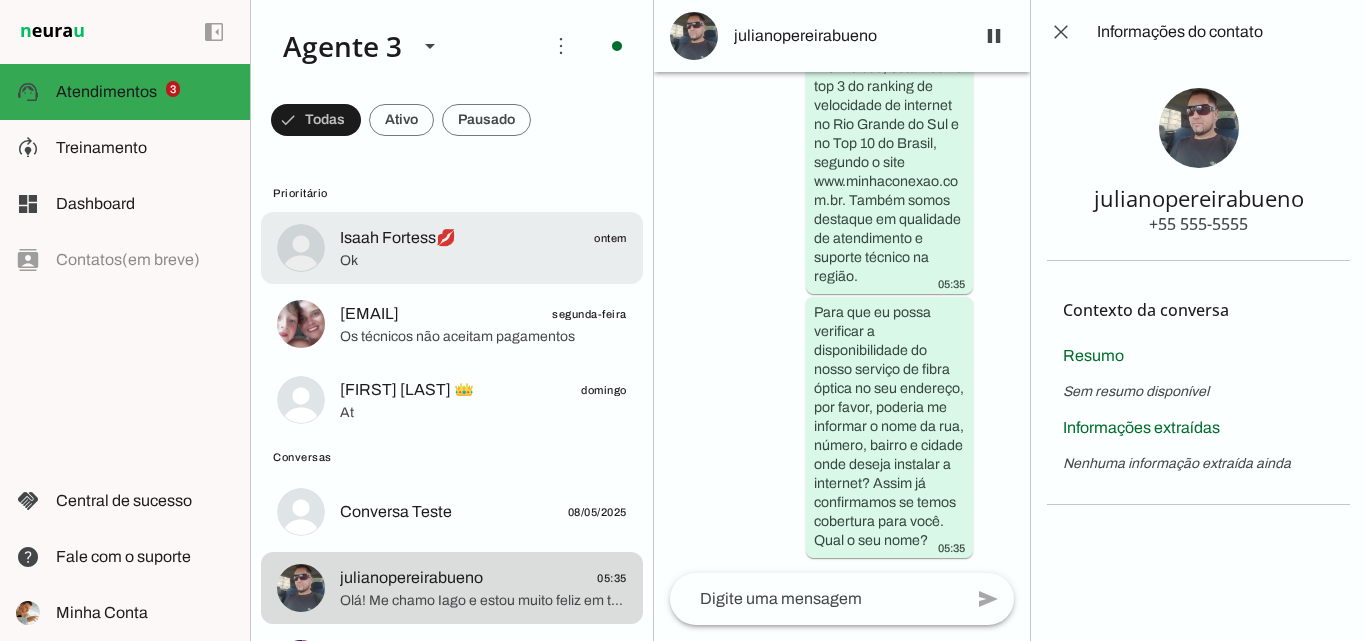 click on "ontem" 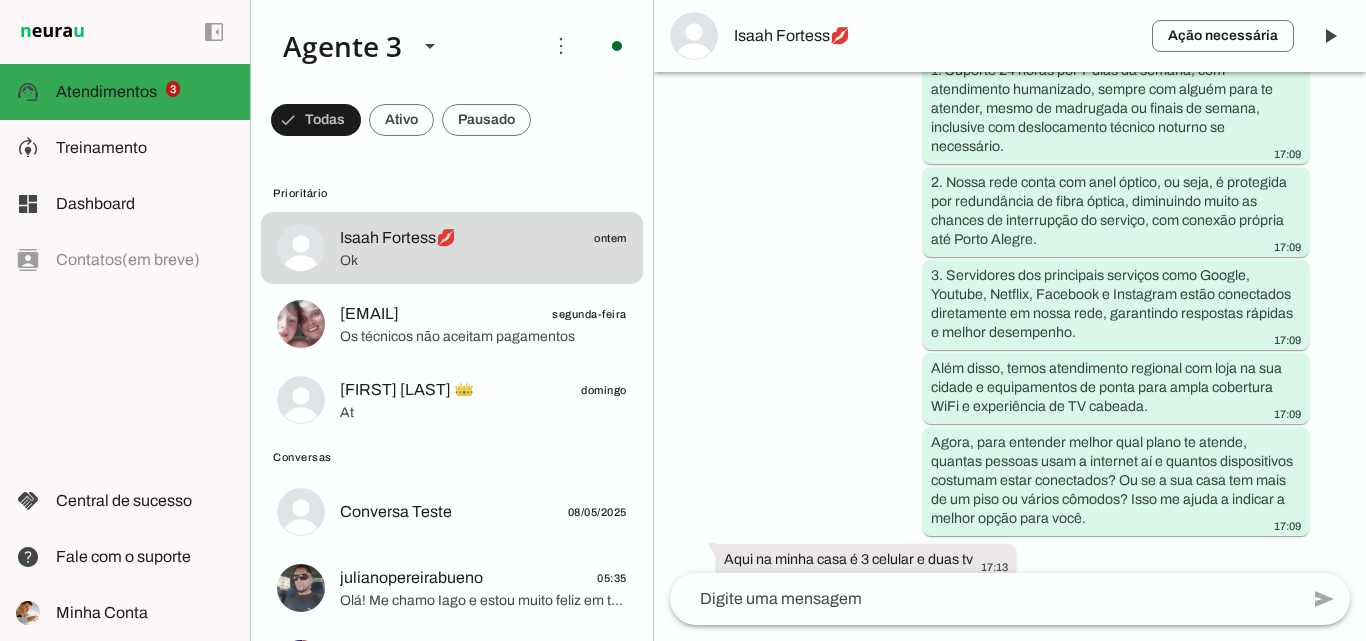 scroll, scrollTop: 1227, scrollLeft: 0, axis: vertical 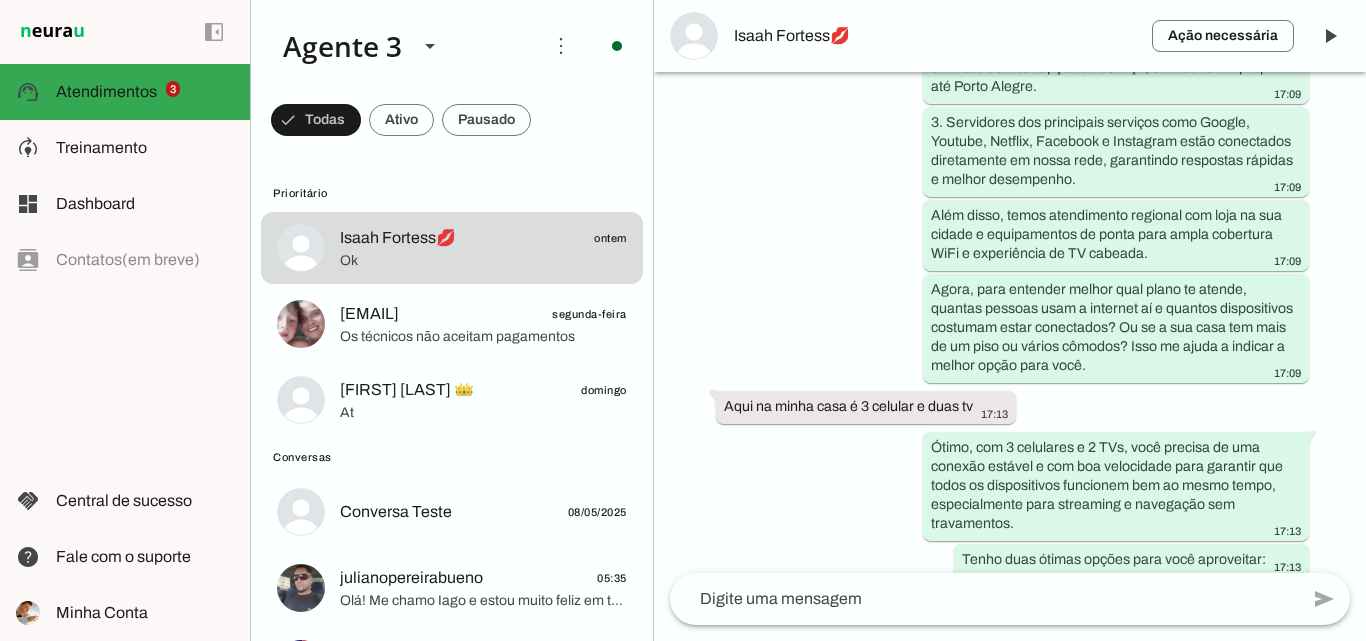 click on "Isaah Fortess💋" at bounding box center (935, 36) 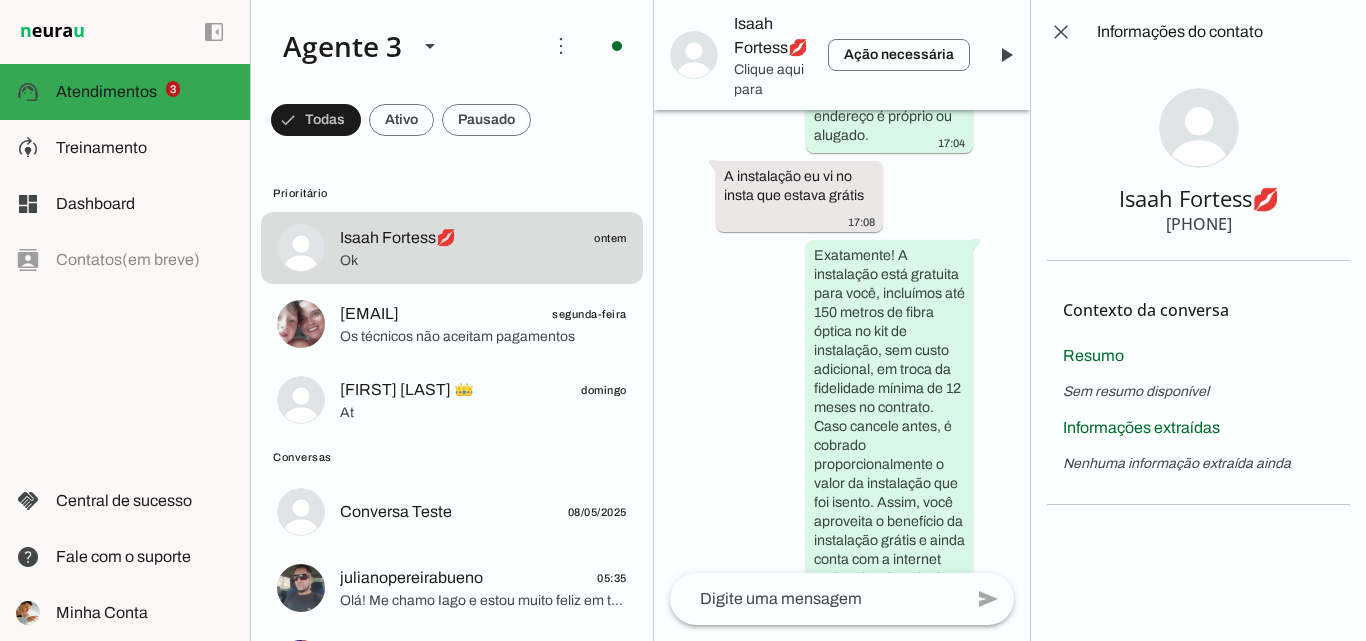 scroll, scrollTop: 8244, scrollLeft: 0, axis: vertical 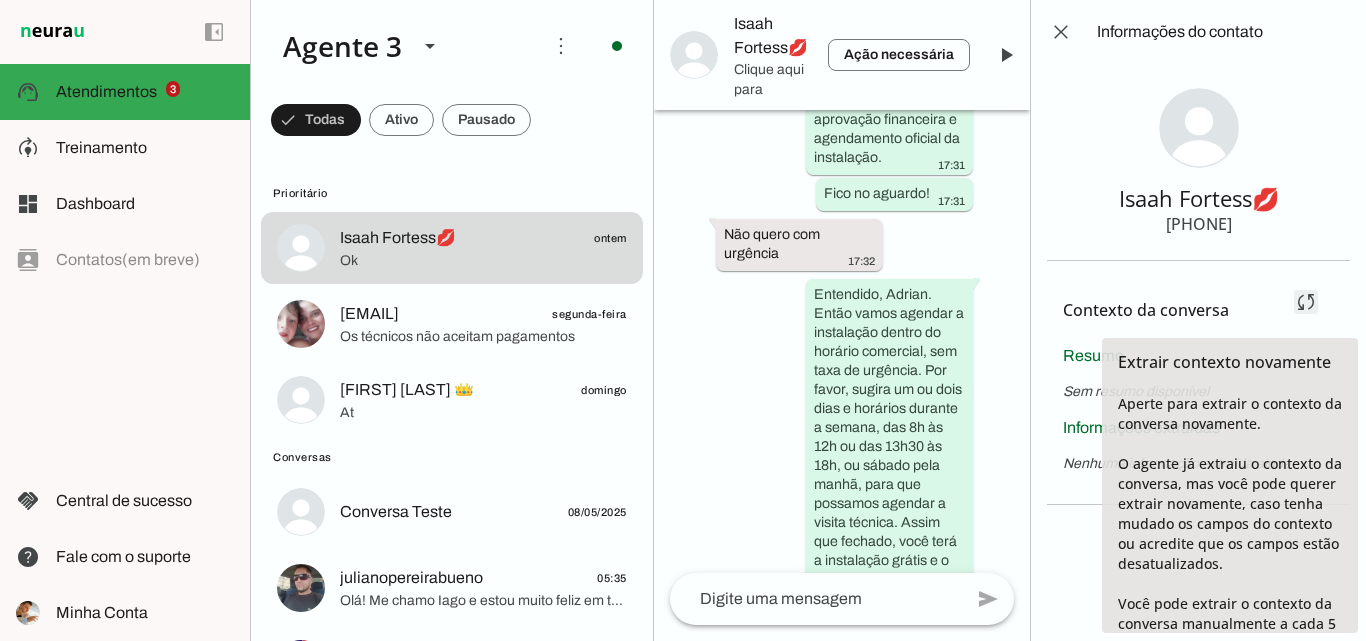 click at bounding box center (1306, 302) 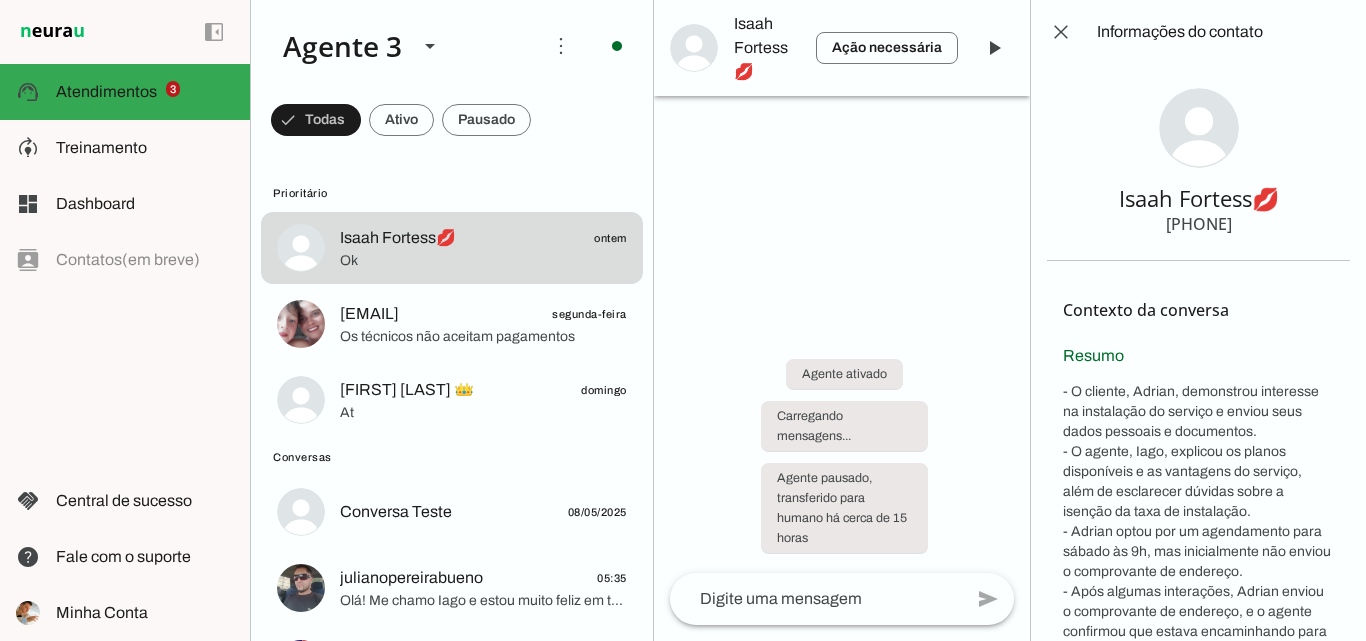 scroll, scrollTop: 0, scrollLeft: 0, axis: both 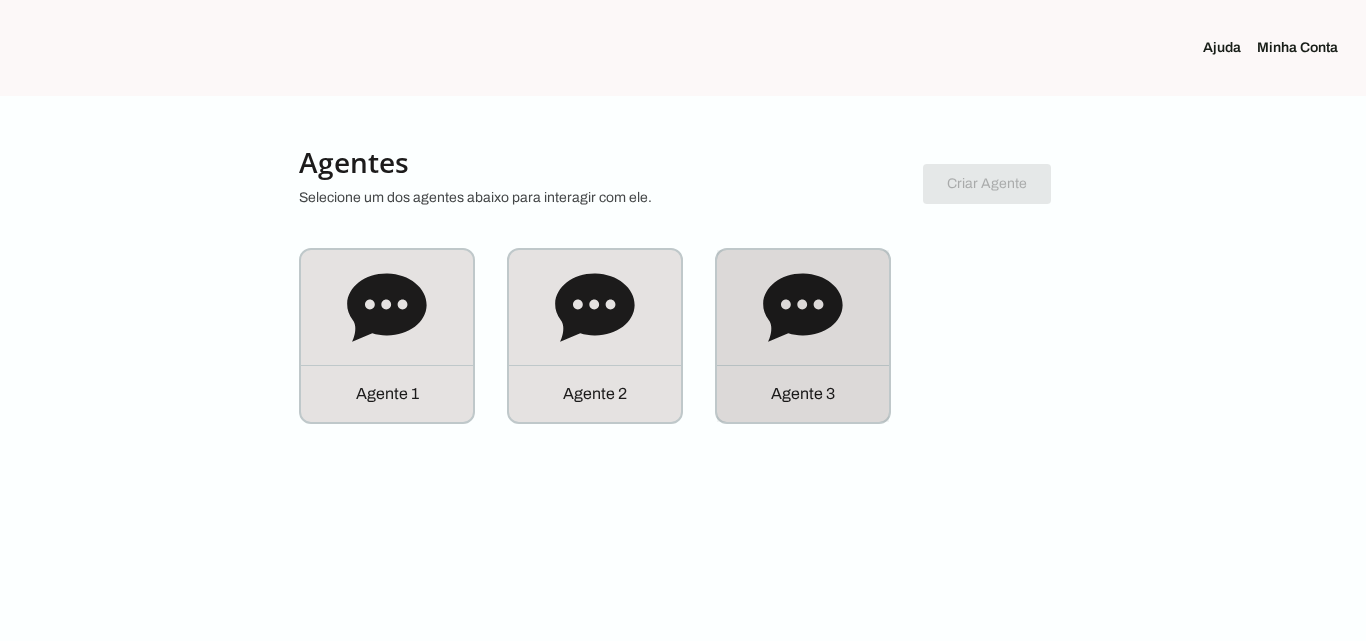 click on "Agente 3" 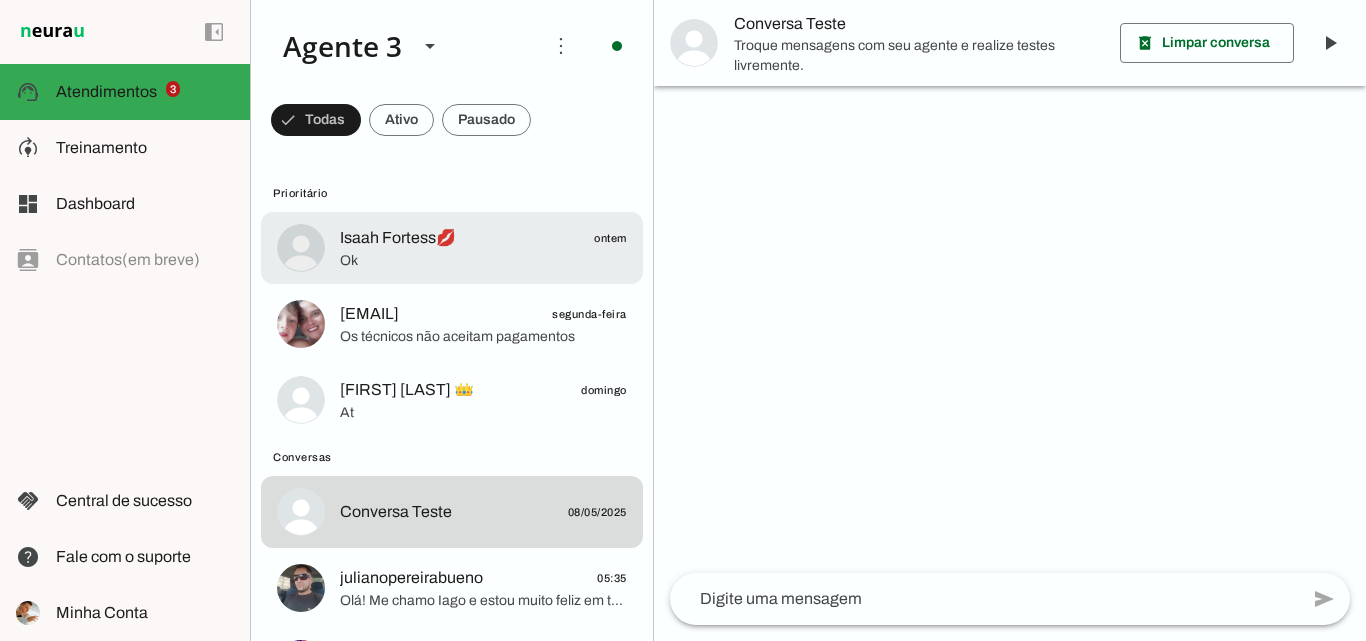 click on "Ok" 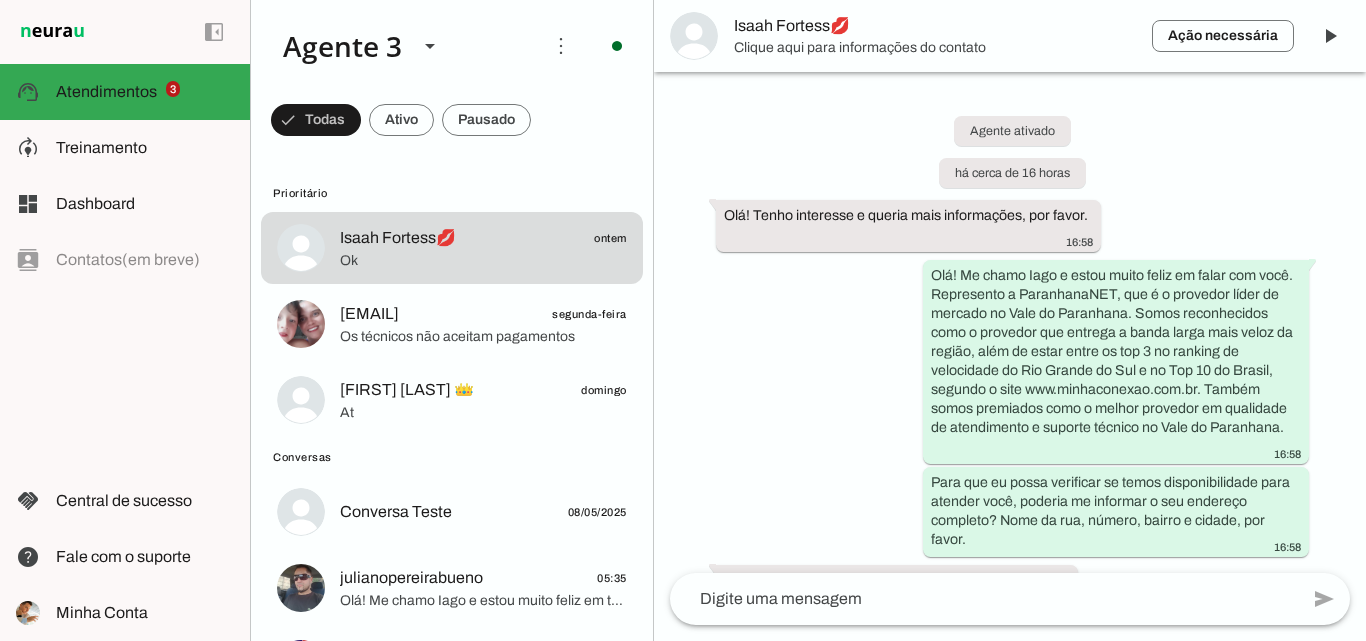 scroll, scrollTop: 7073, scrollLeft: 0, axis: vertical 